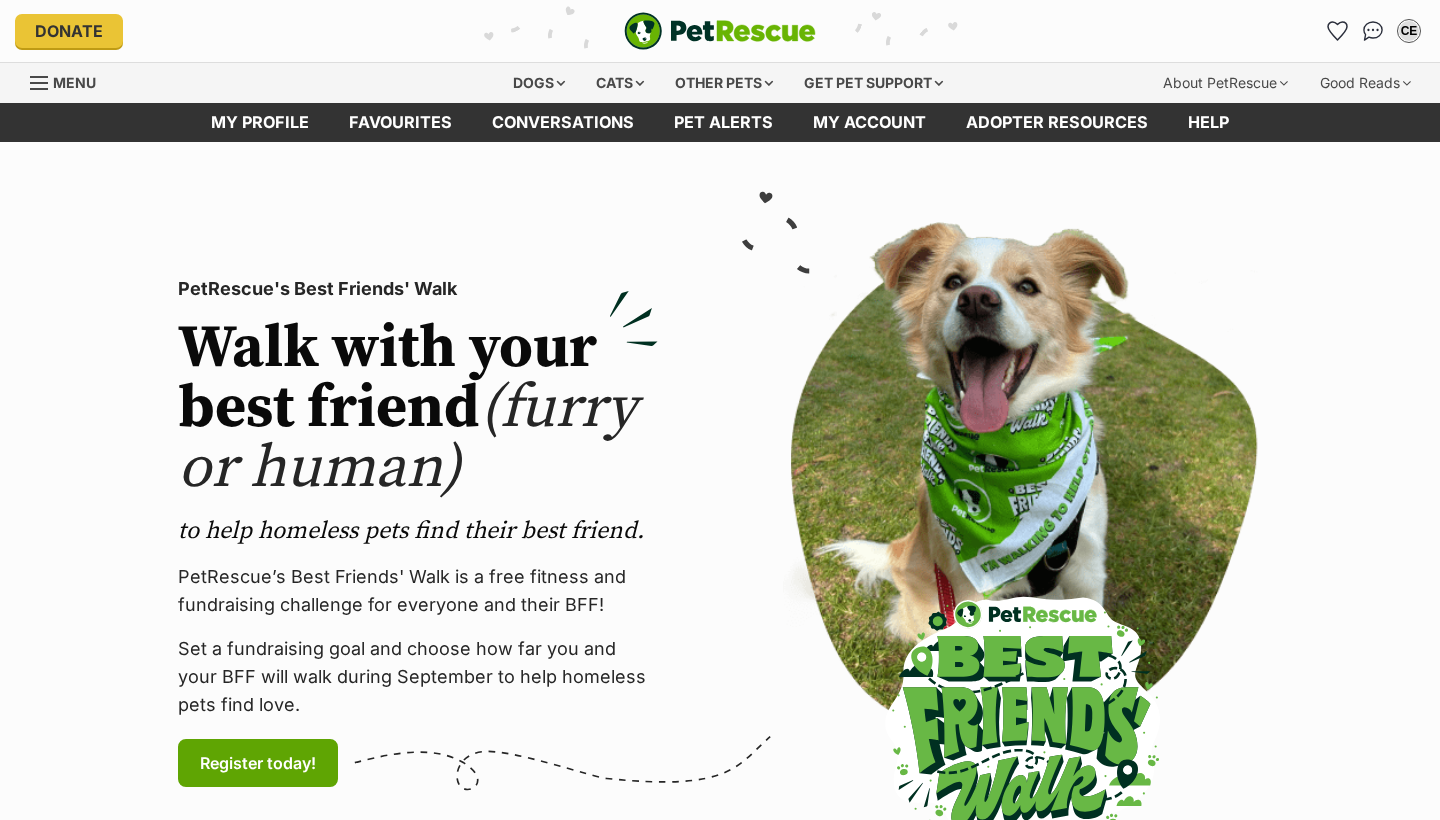 scroll, scrollTop: 0, scrollLeft: 0, axis: both 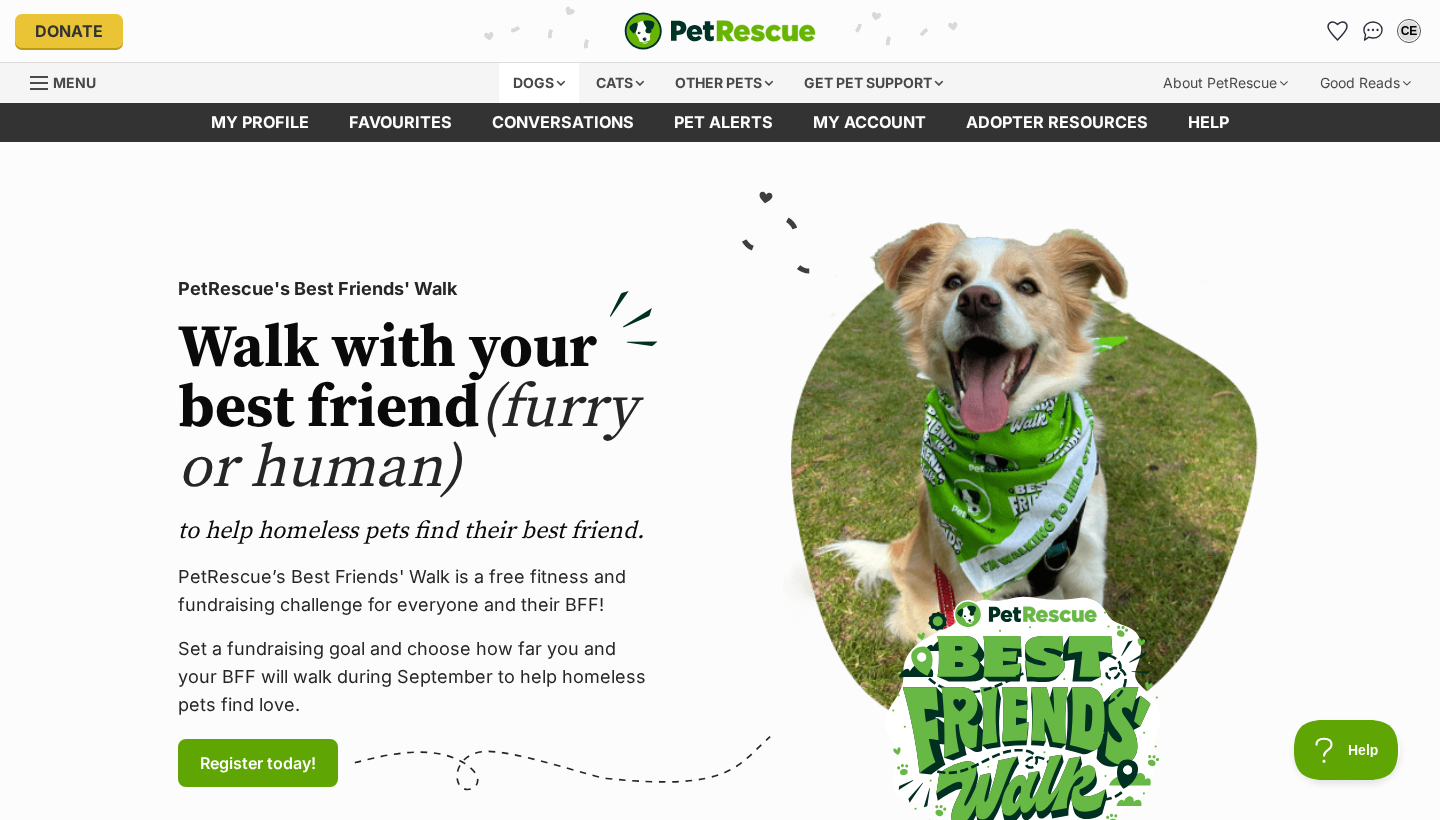 click on "Dogs" at bounding box center (539, 83) 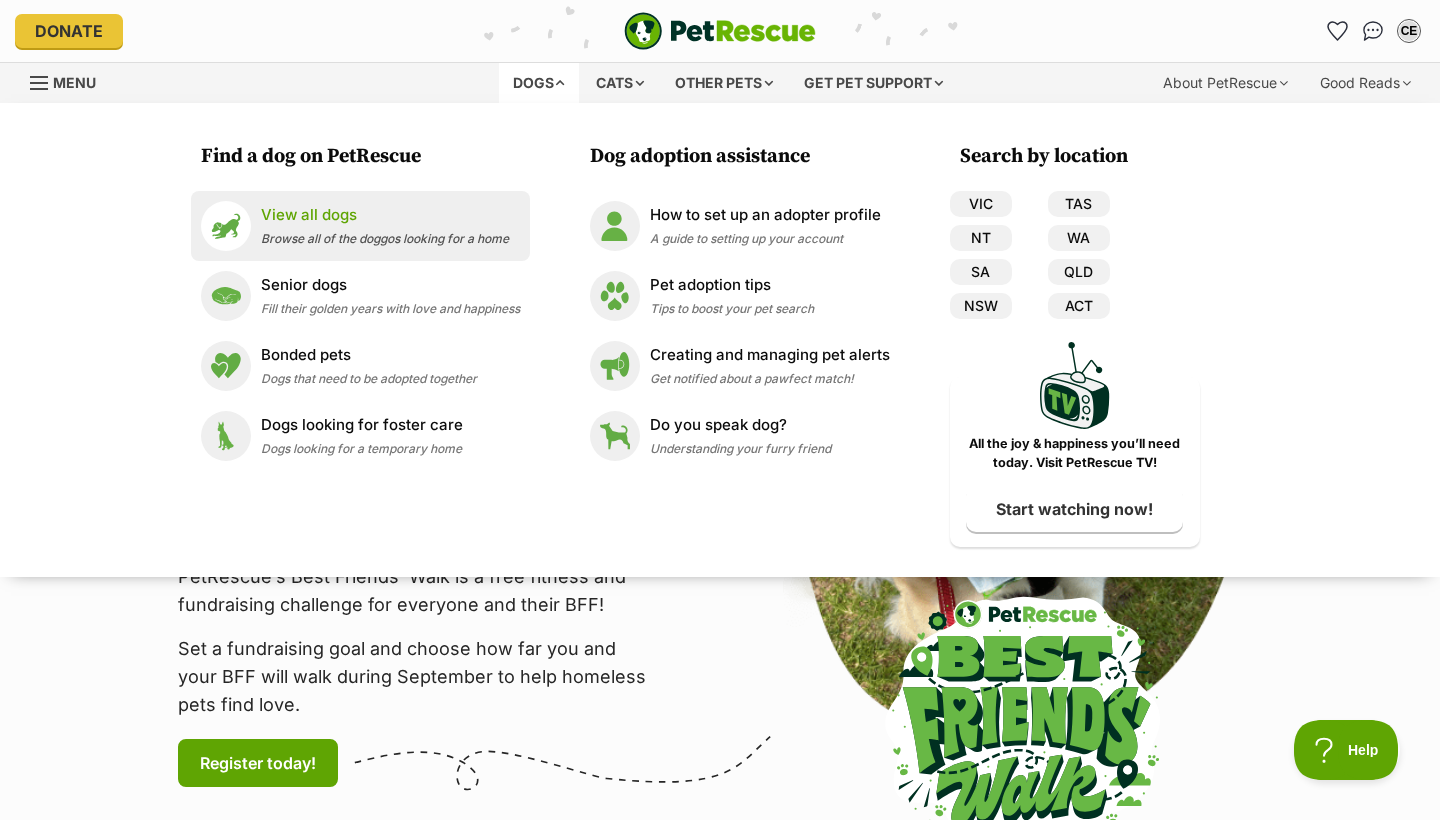 click on "View all dogs" at bounding box center (385, 215) 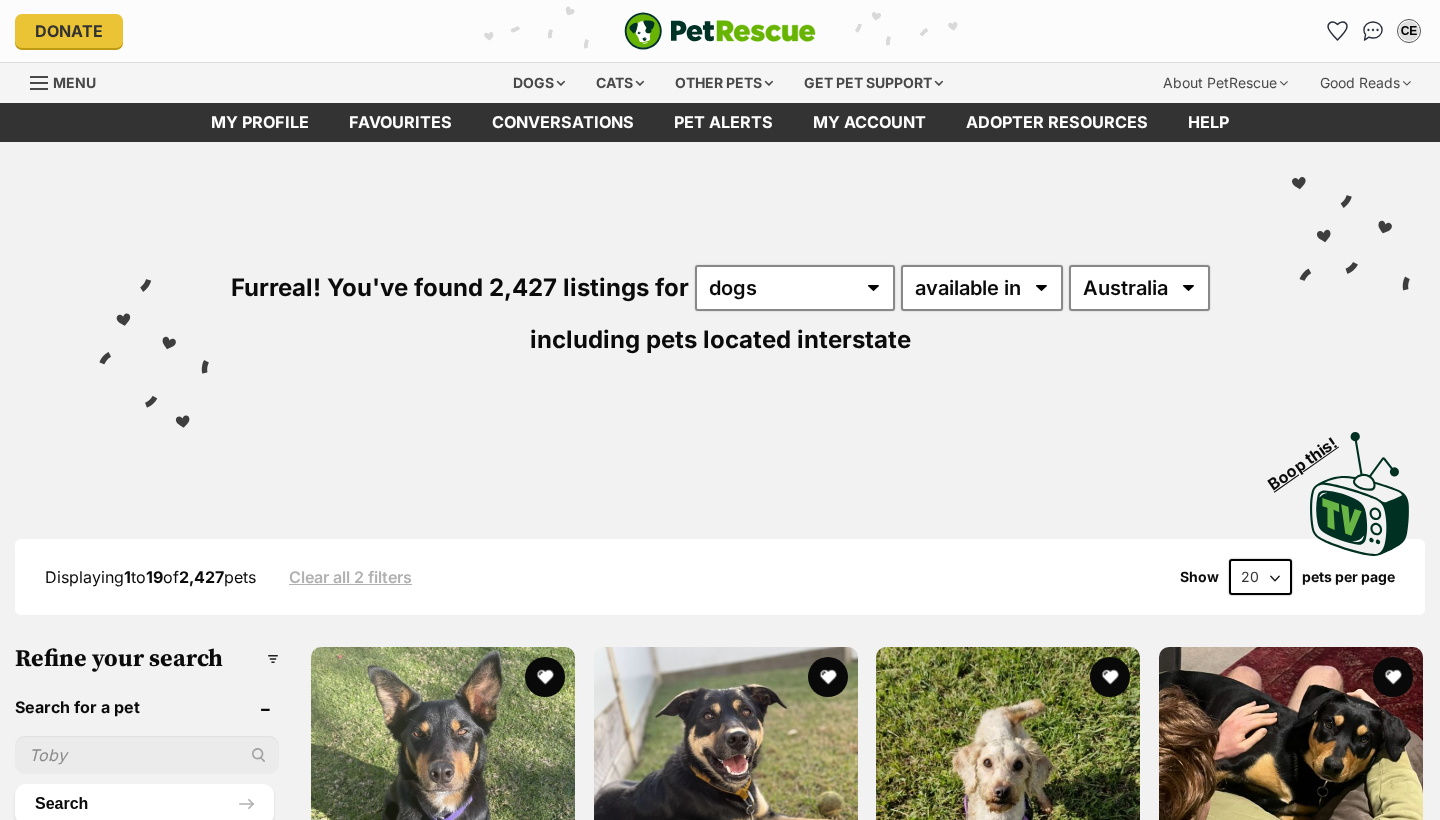 scroll, scrollTop: 0, scrollLeft: 0, axis: both 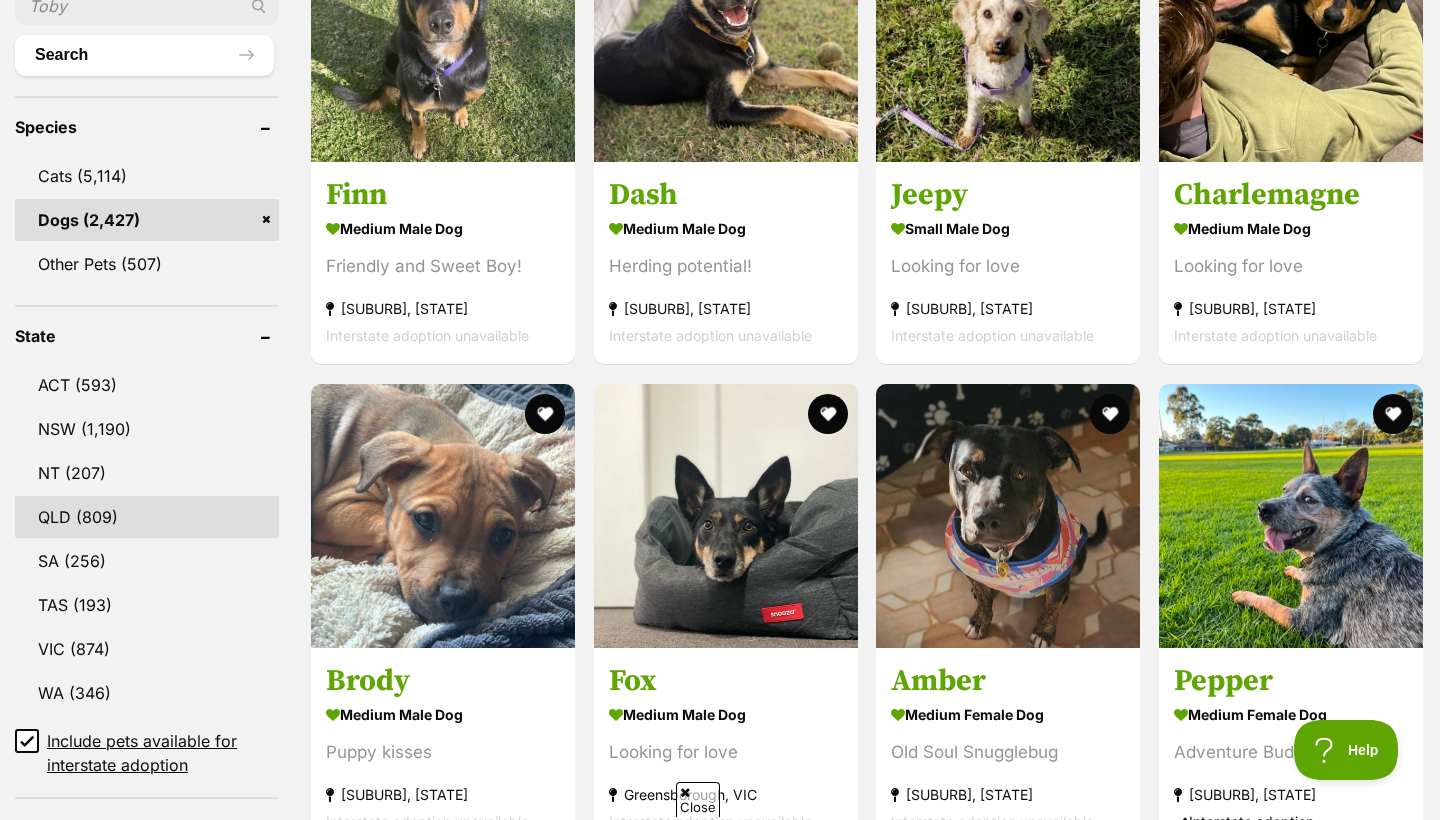 click on "QLD (809)" at bounding box center (147, 517) 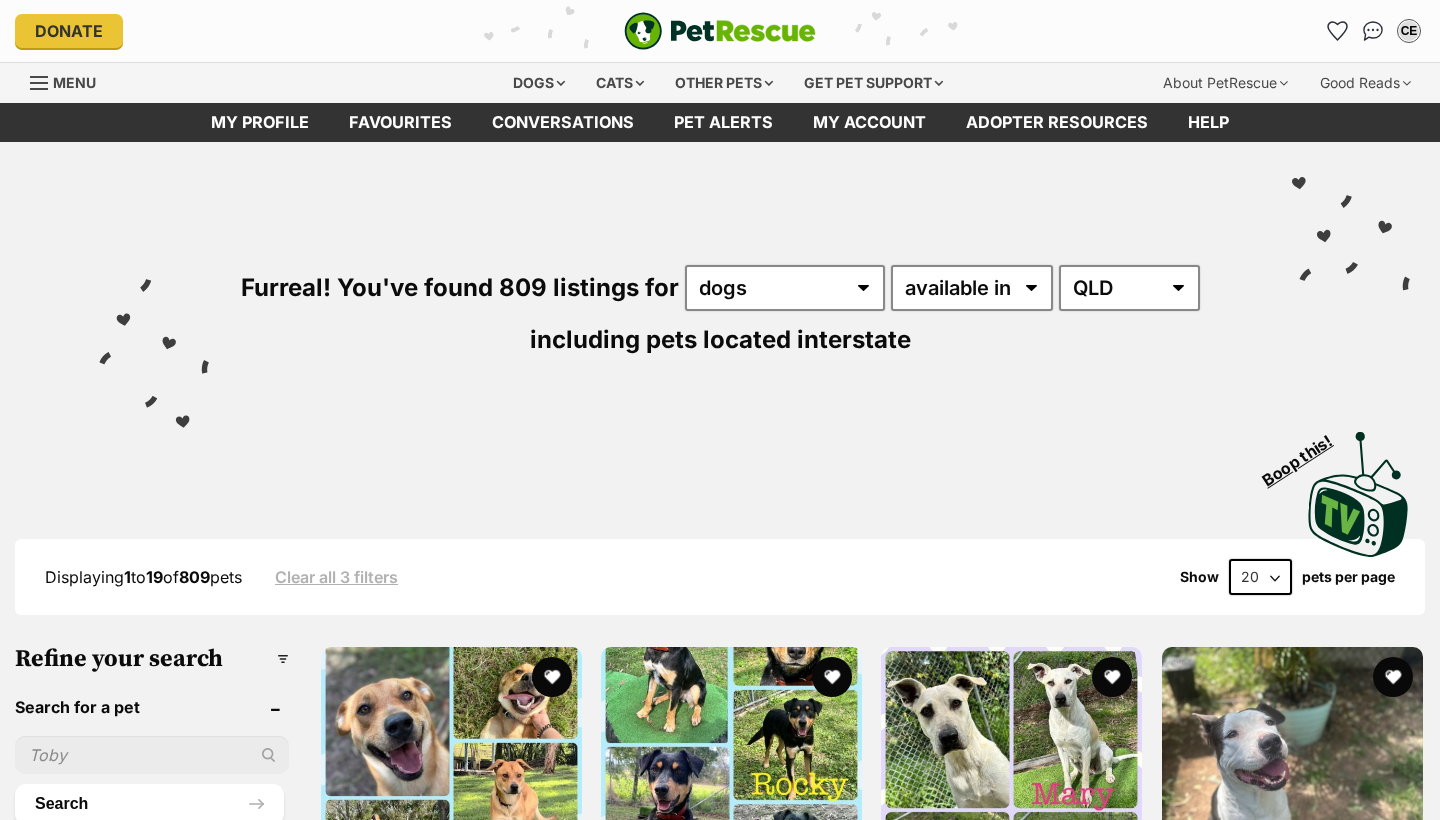 scroll, scrollTop: 0, scrollLeft: 0, axis: both 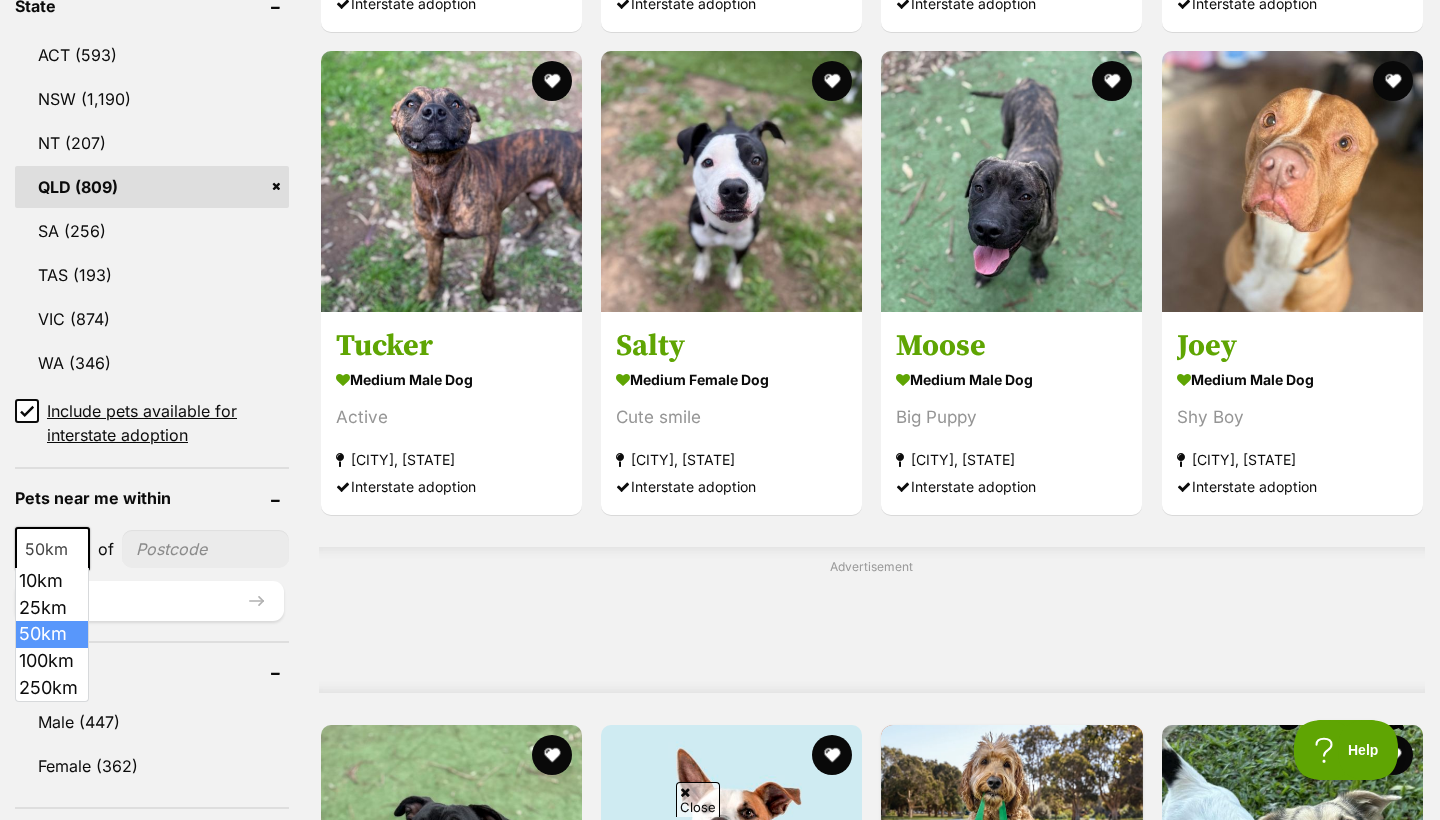 click at bounding box center (79, 549) 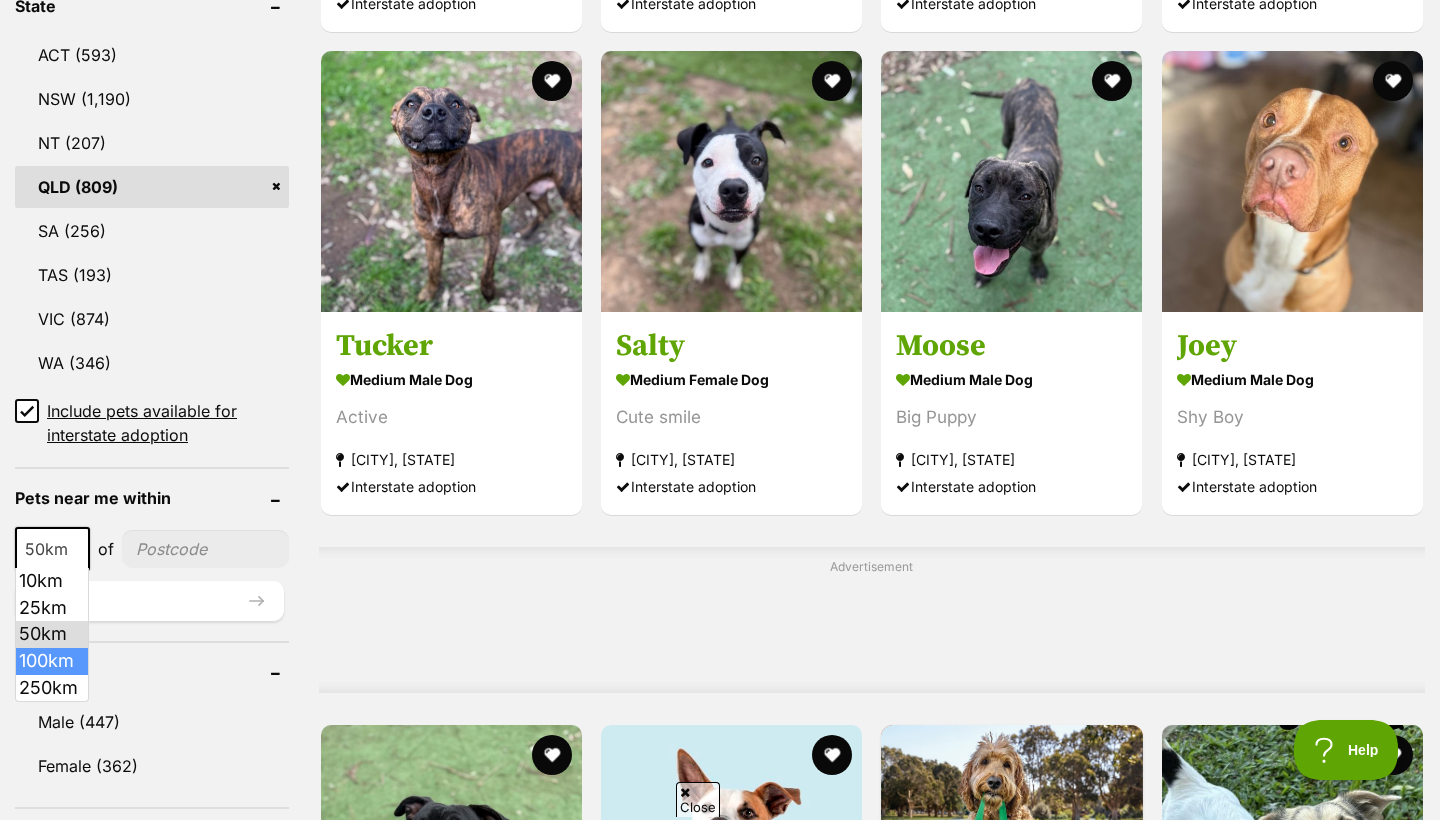 select on "100" 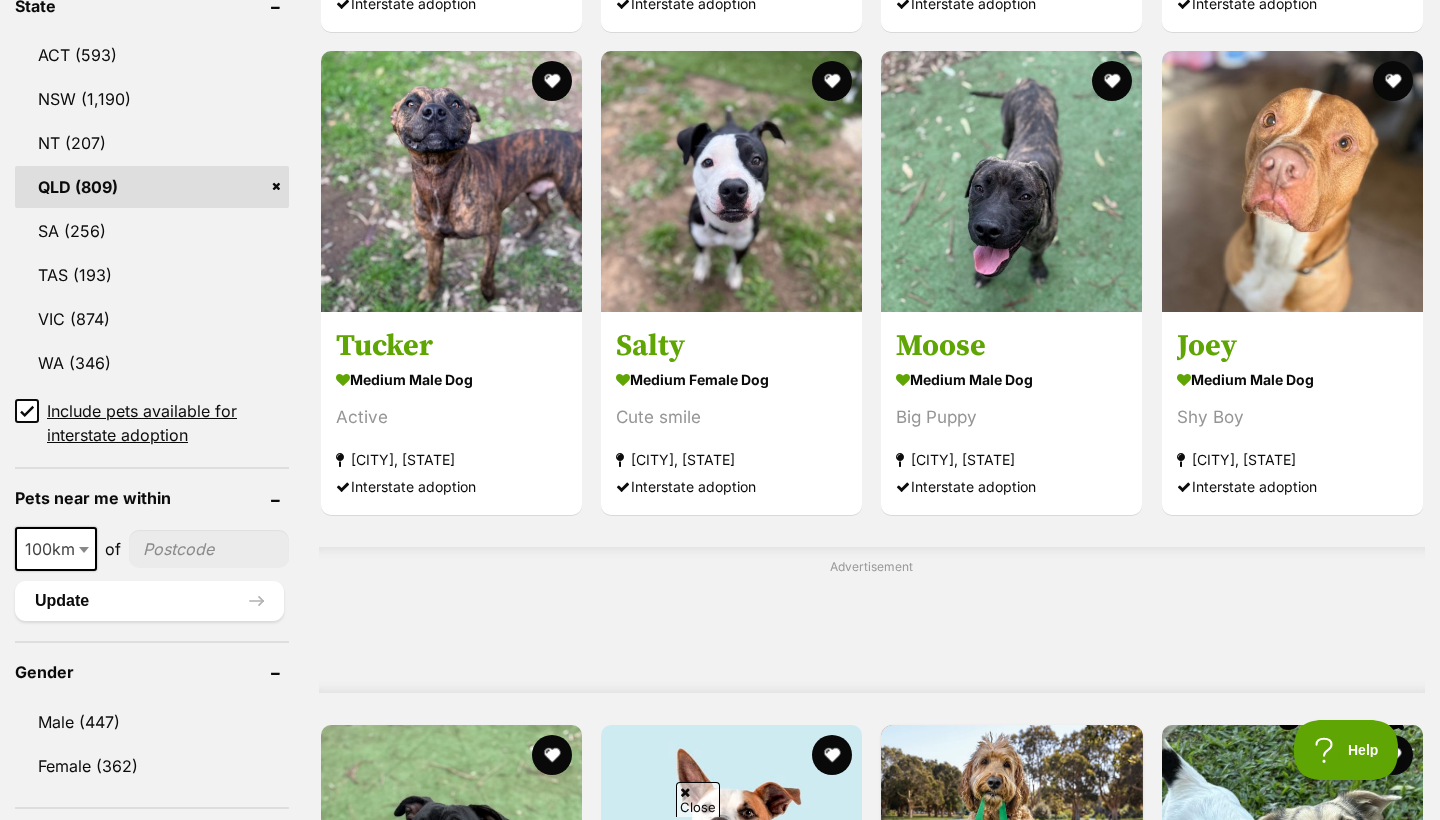 click at bounding box center (209, 549) 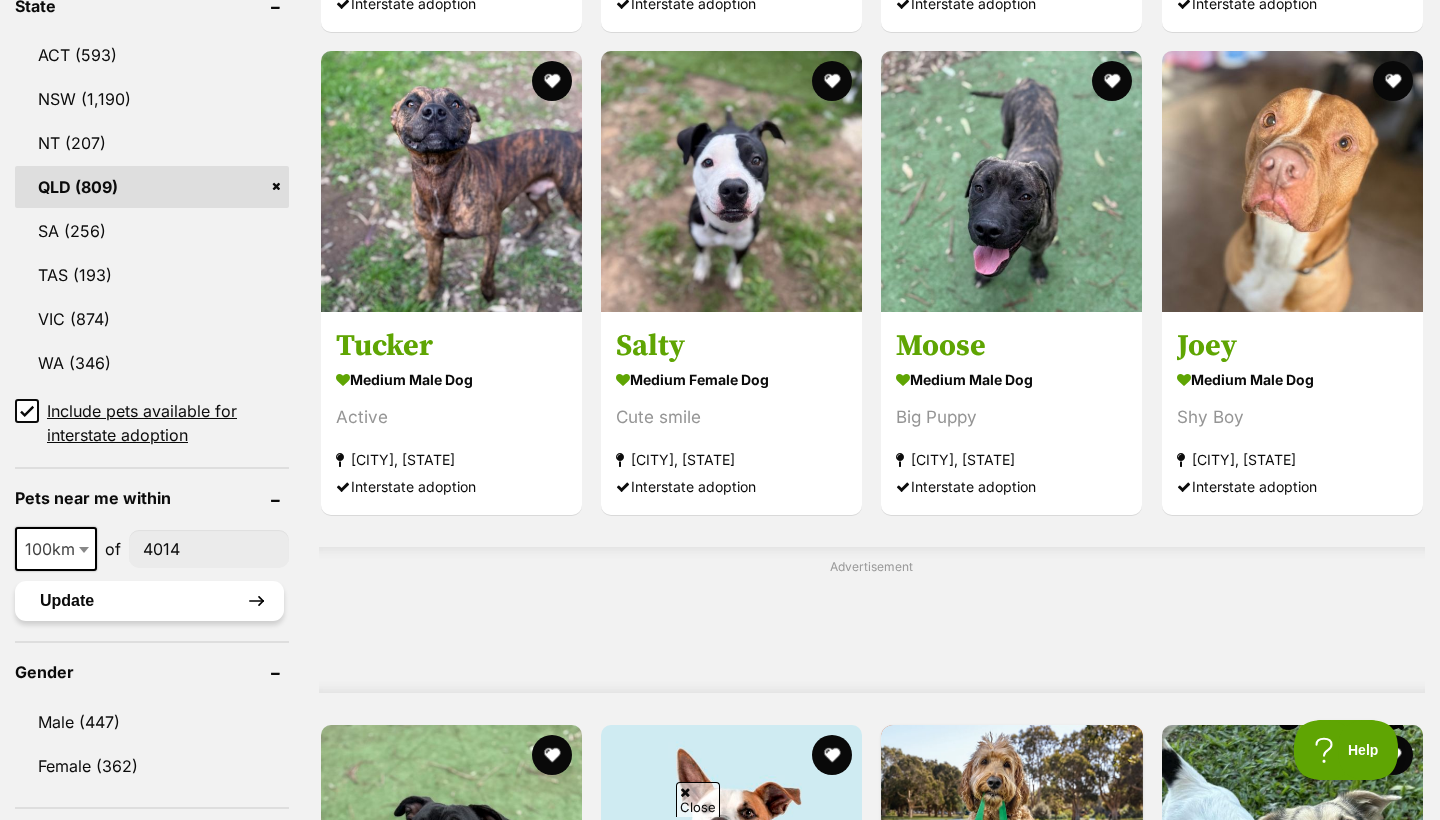 type on "4014" 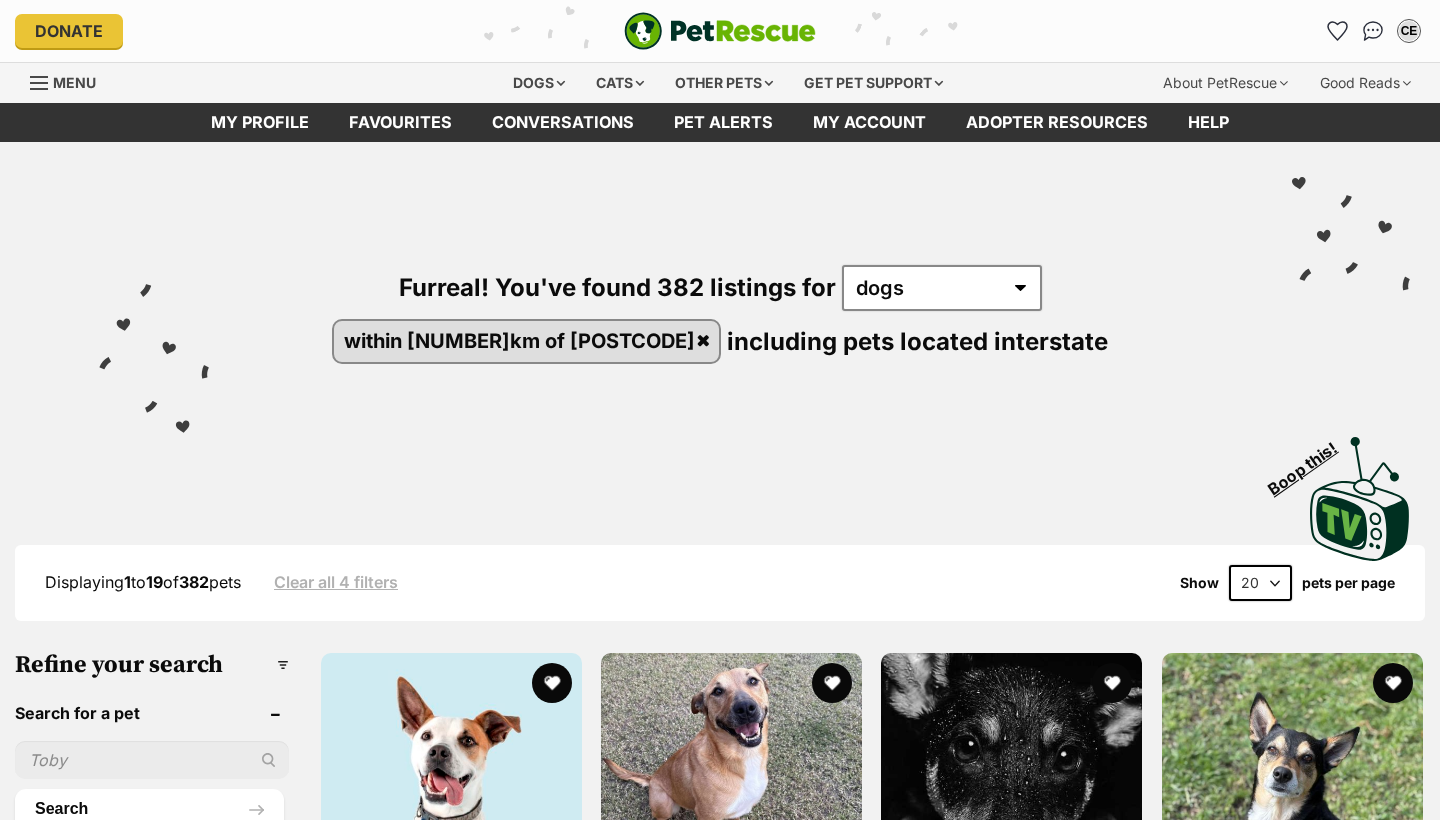 scroll, scrollTop: 0, scrollLeft: 0, axis: both 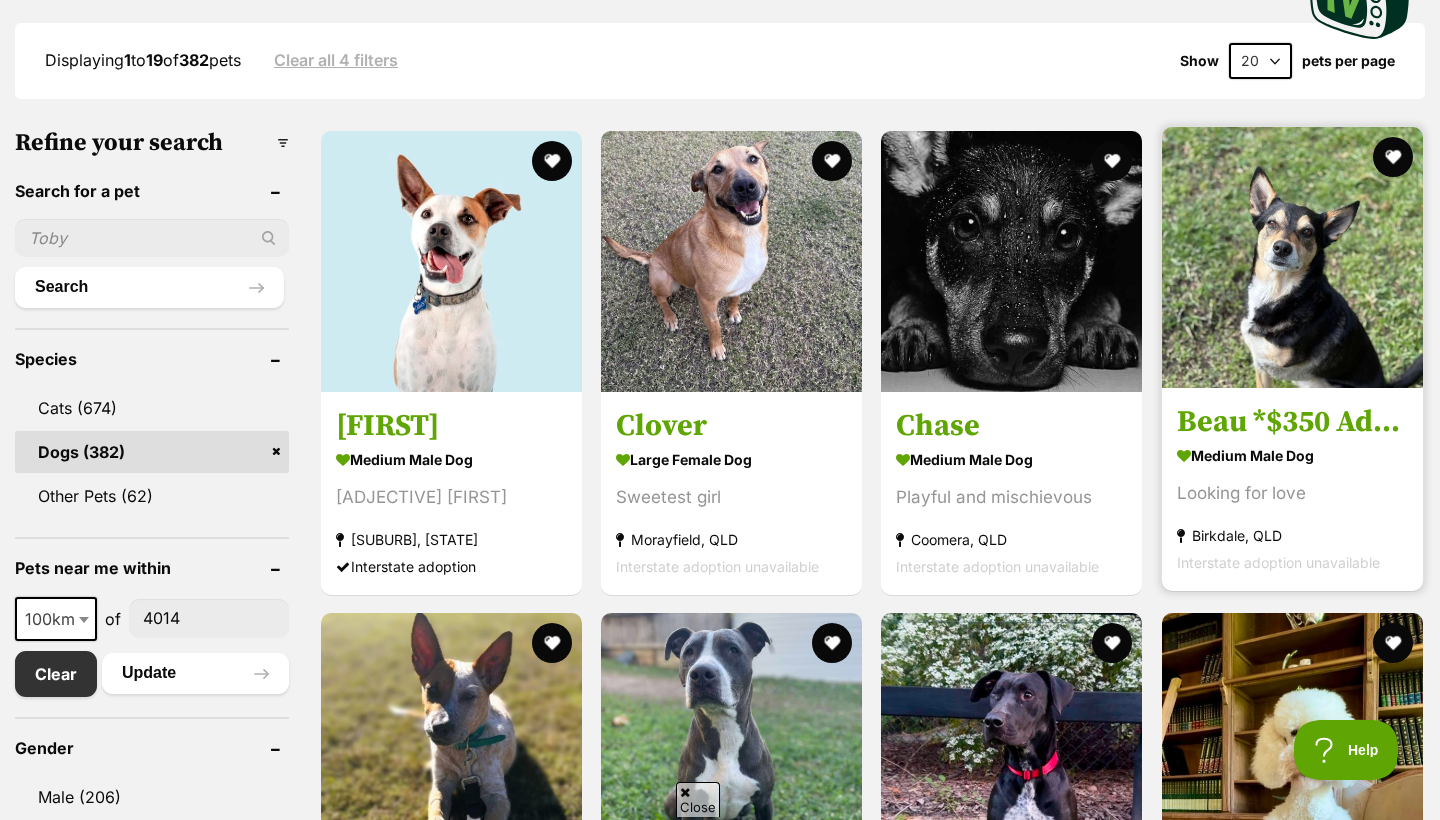 click at bounding box center (1292, 257) 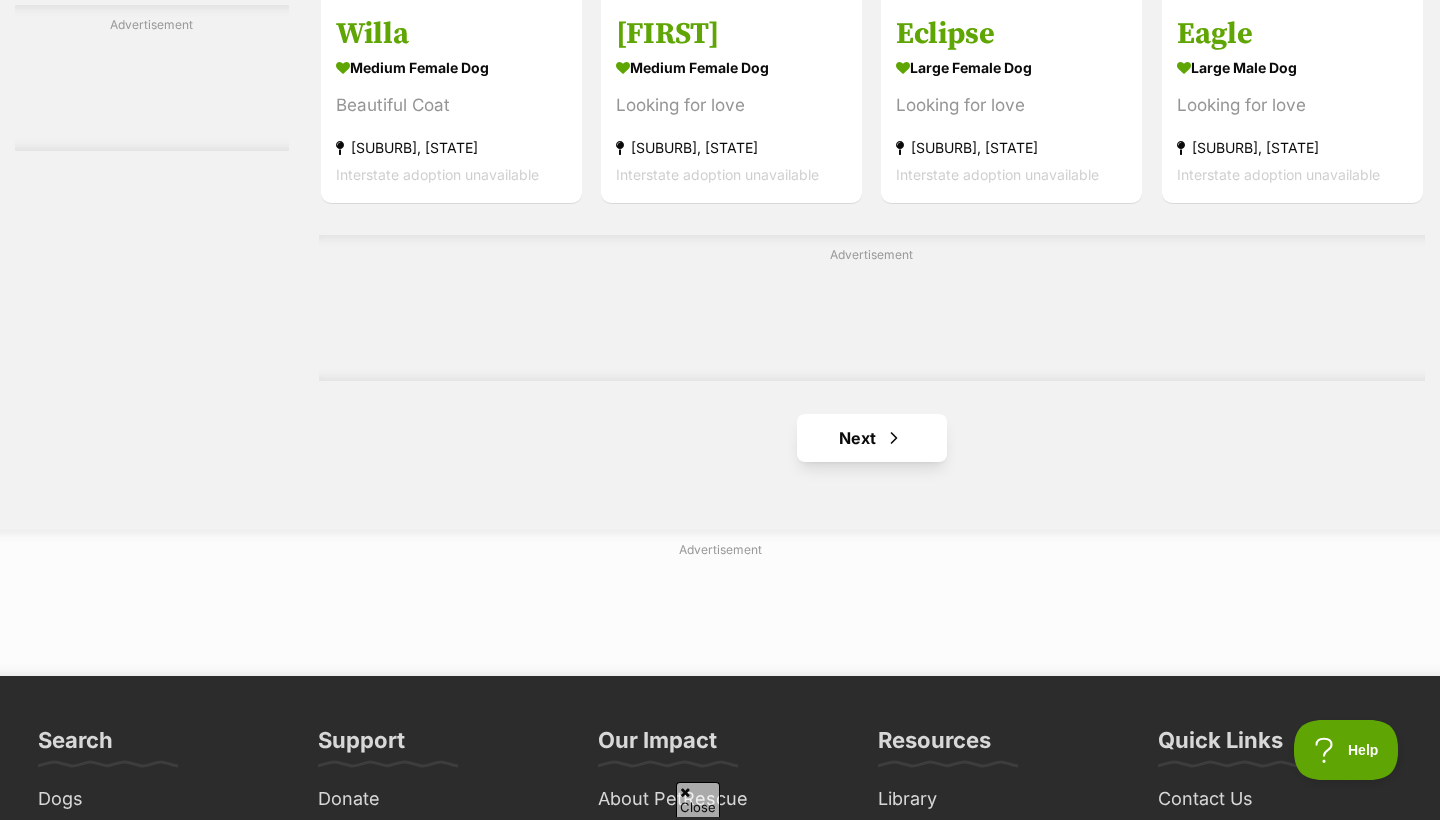 scroll, scrollTop: 3245, scrollLeft: 0, axis: vertical 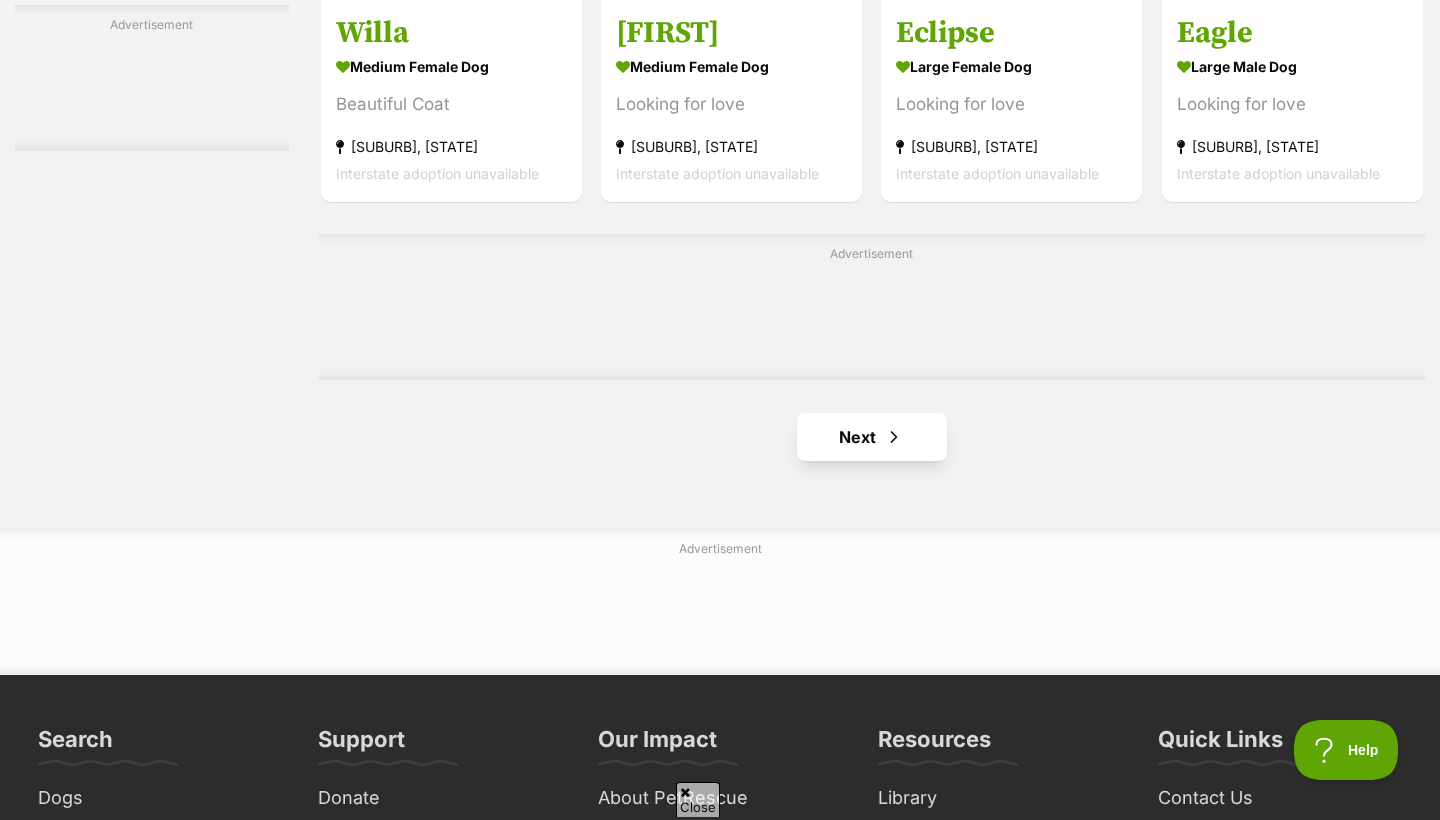 click on "Next" at bounding box center [872, 437] 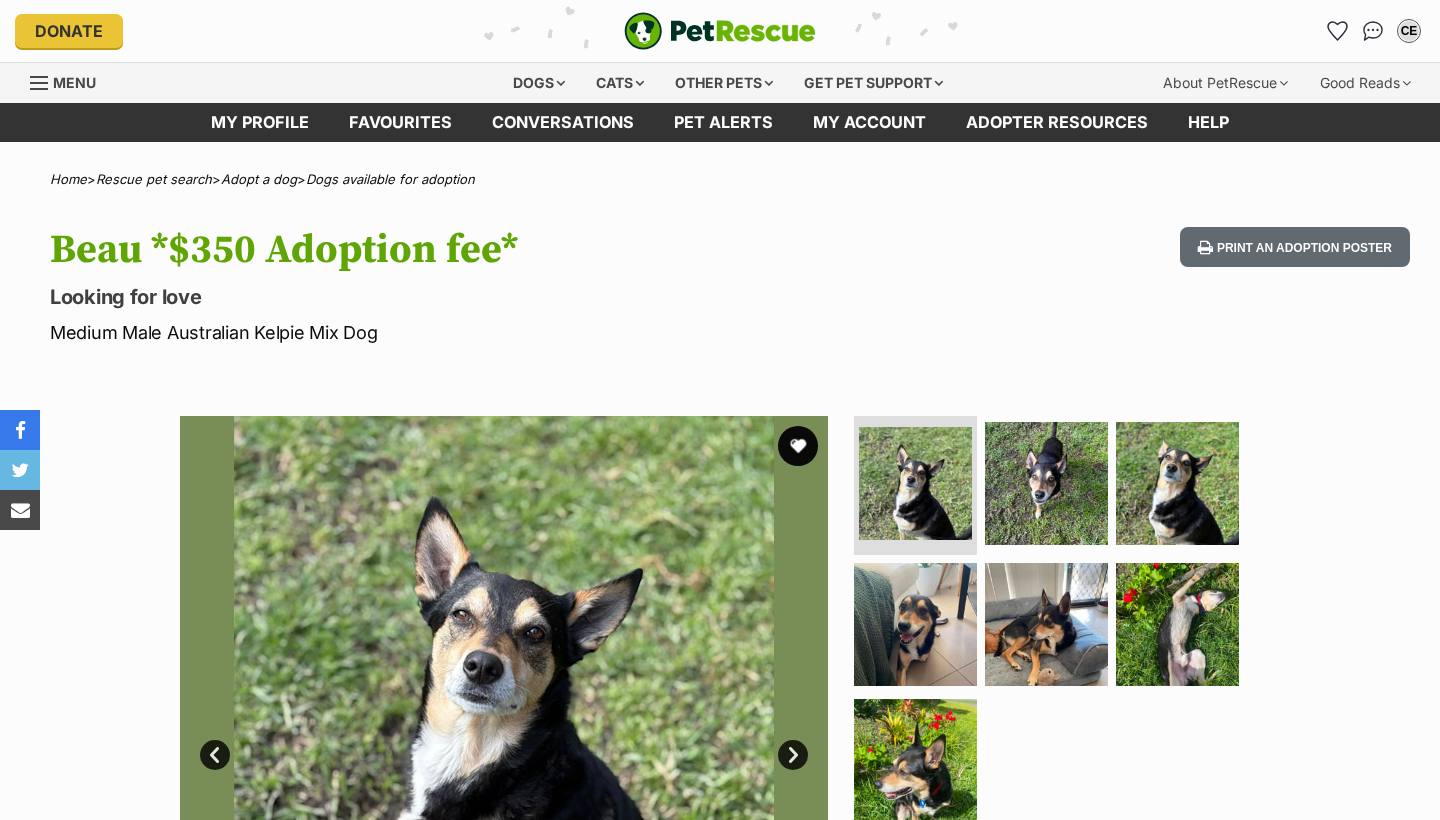 scroll, scrollTop: 0, scrollLeft: 0, axis: both 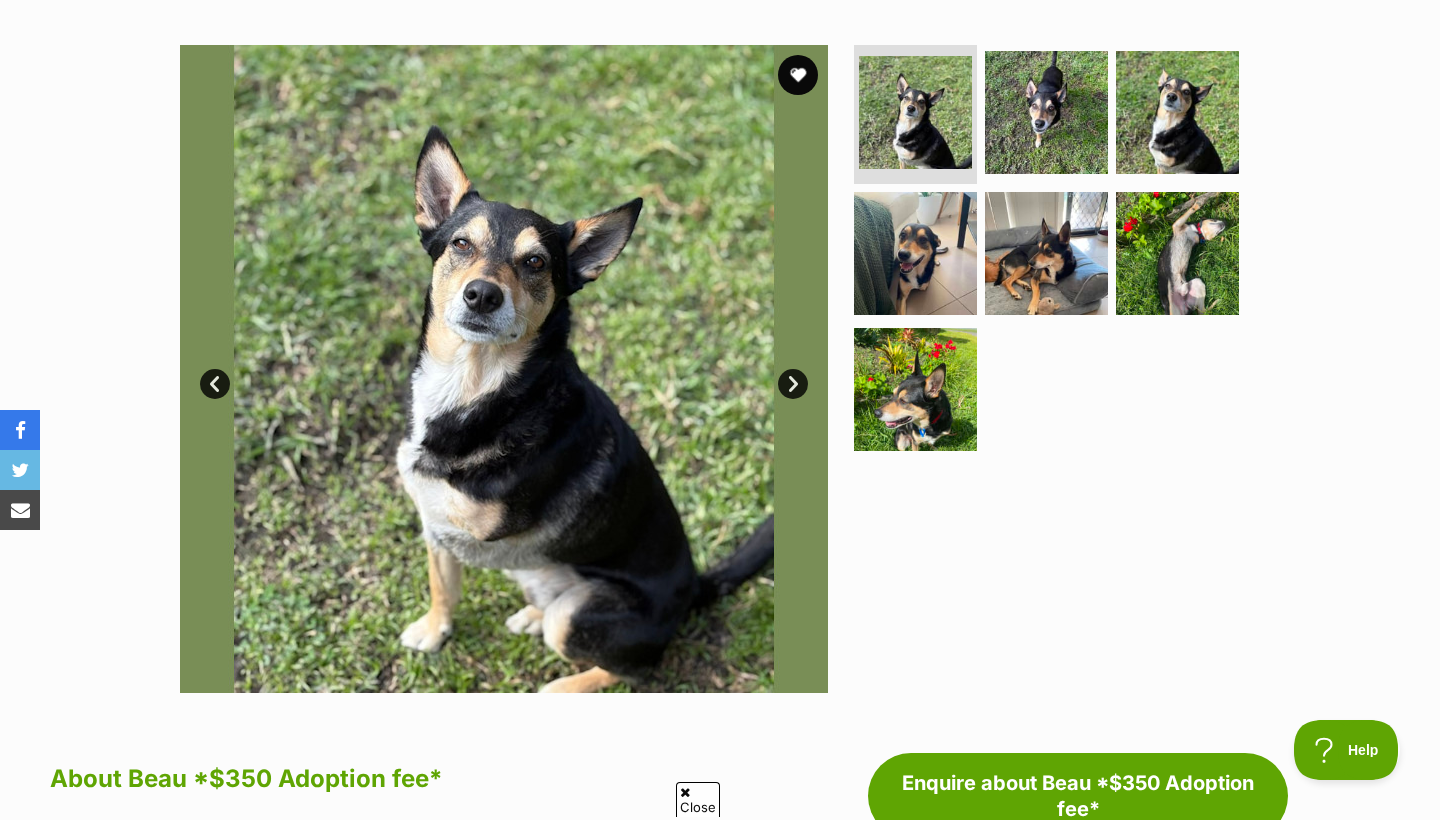 click on "Next" at bounding box center (793, 384) 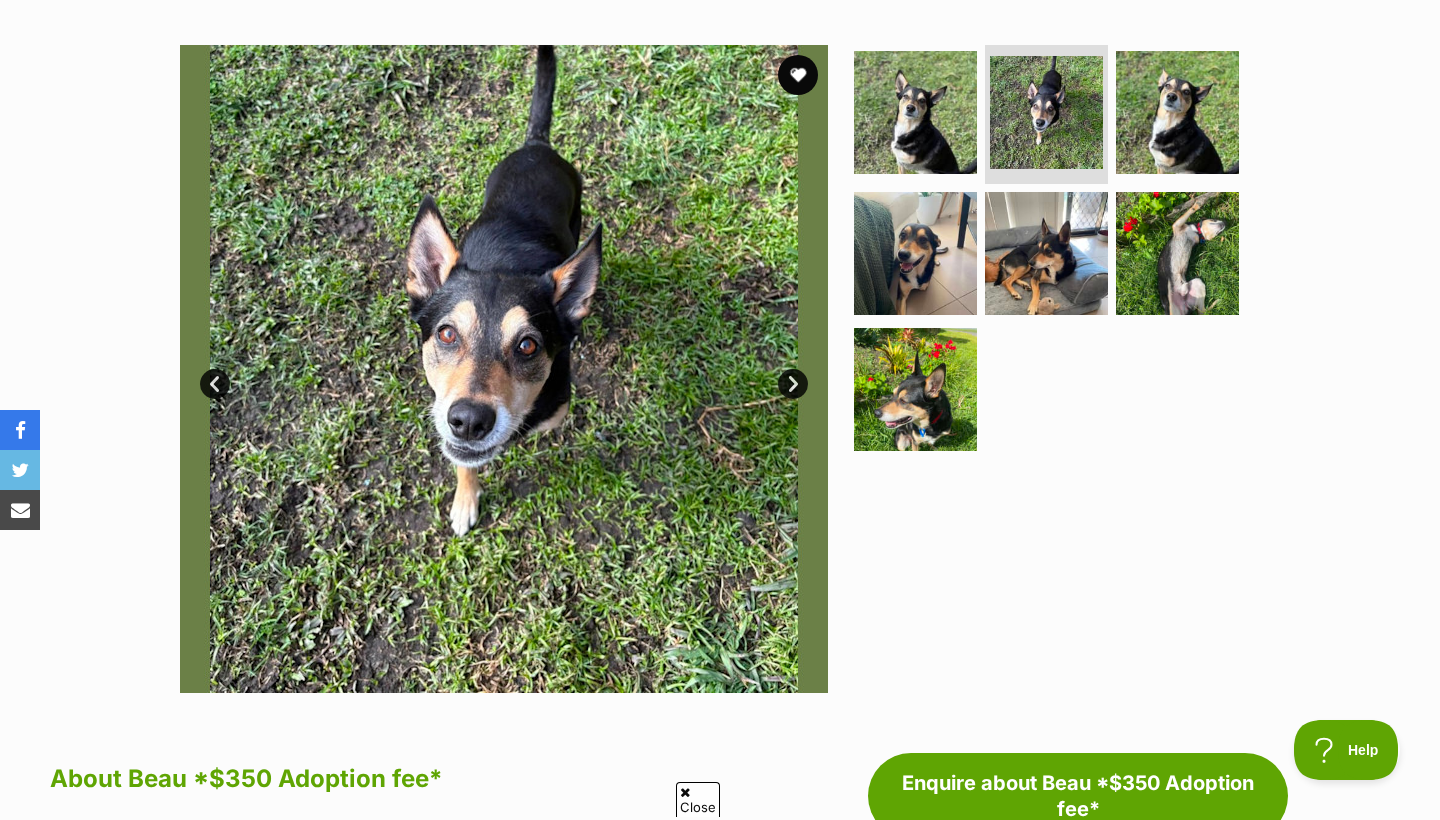 click on "Next" at bounding box center [793, 384] 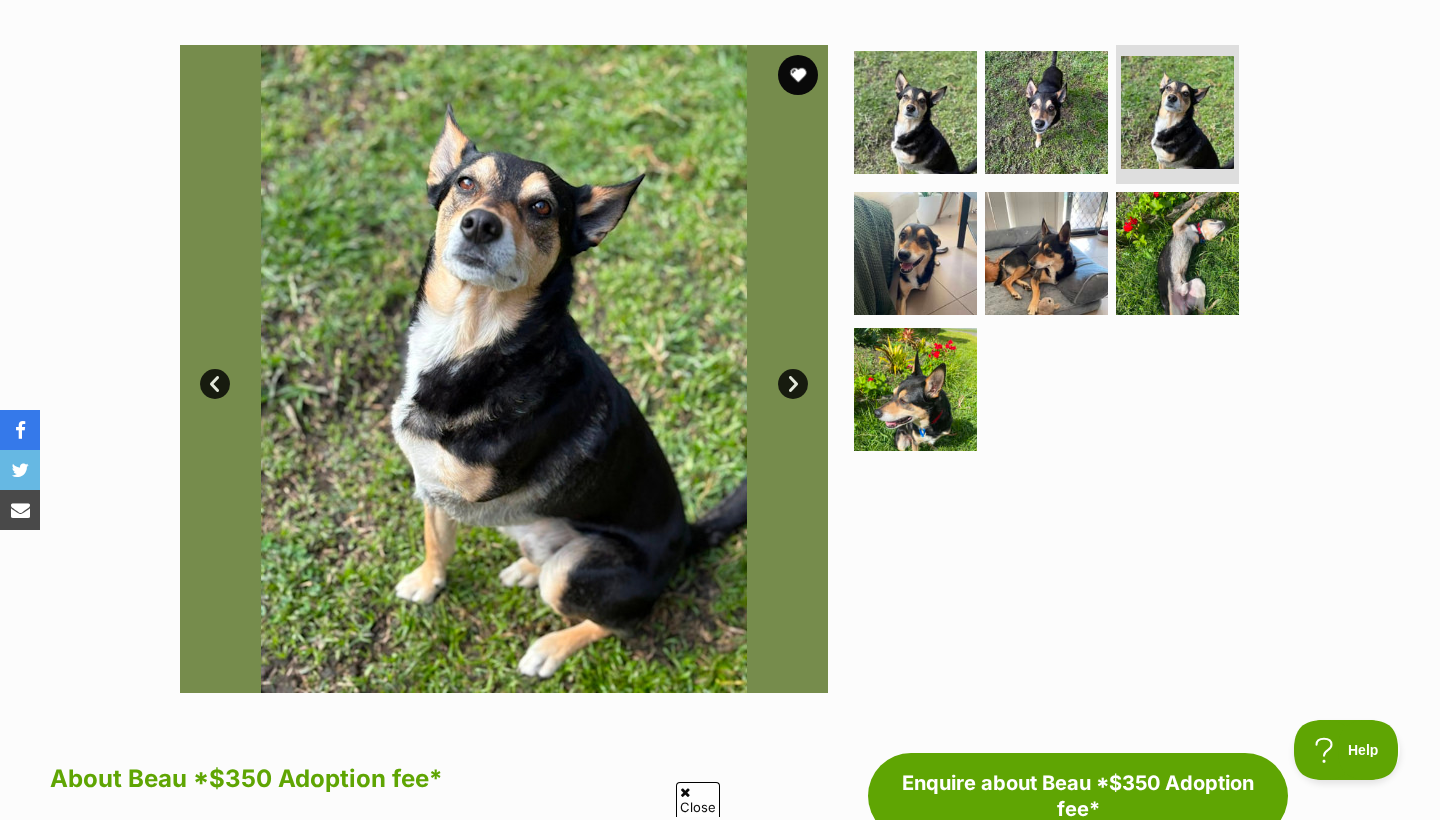 click on "Next" at bounding box center [793, 384] 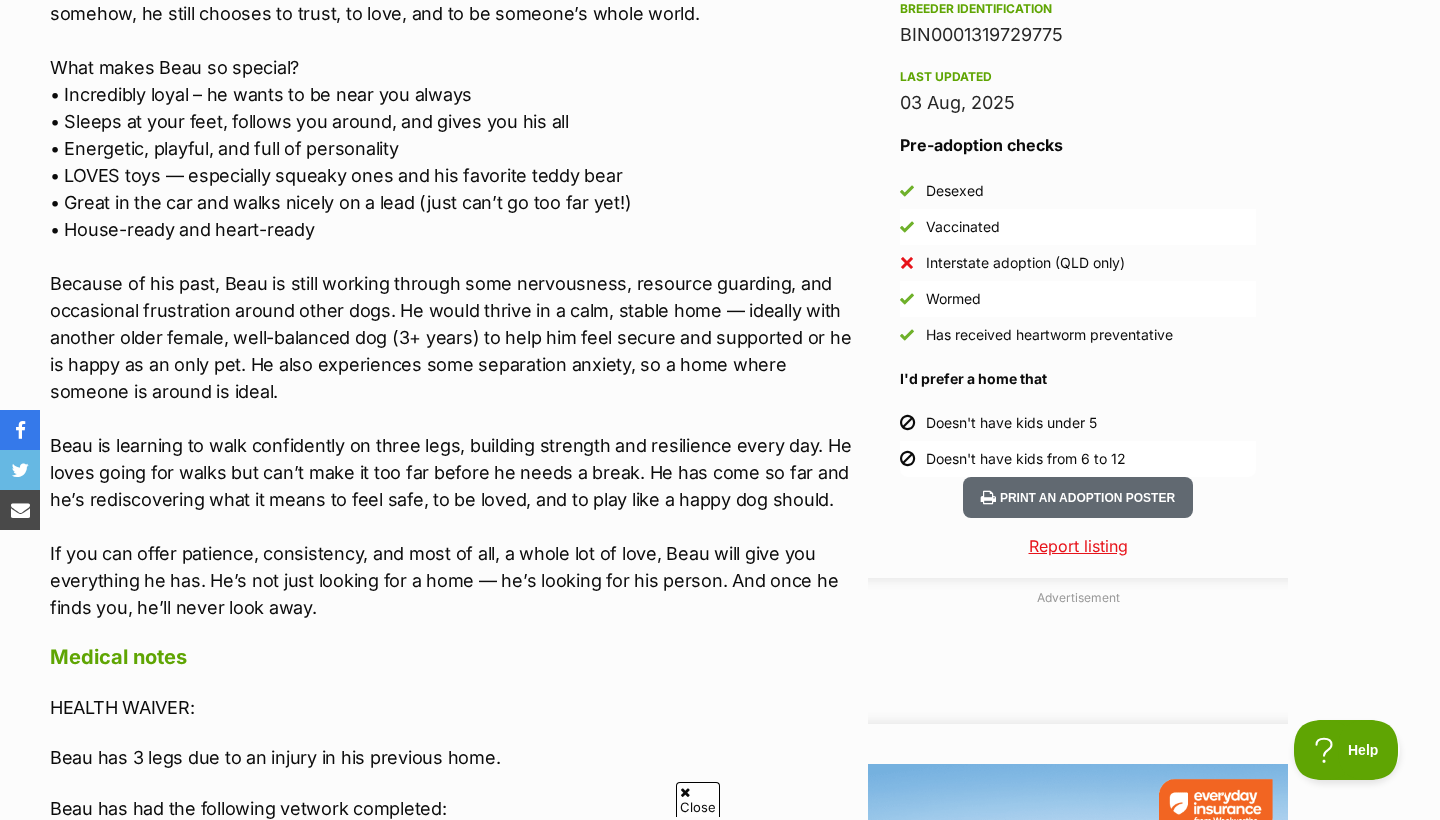 scroll, scrollTop: 1659, scrollLeft: 0, axis: vertical 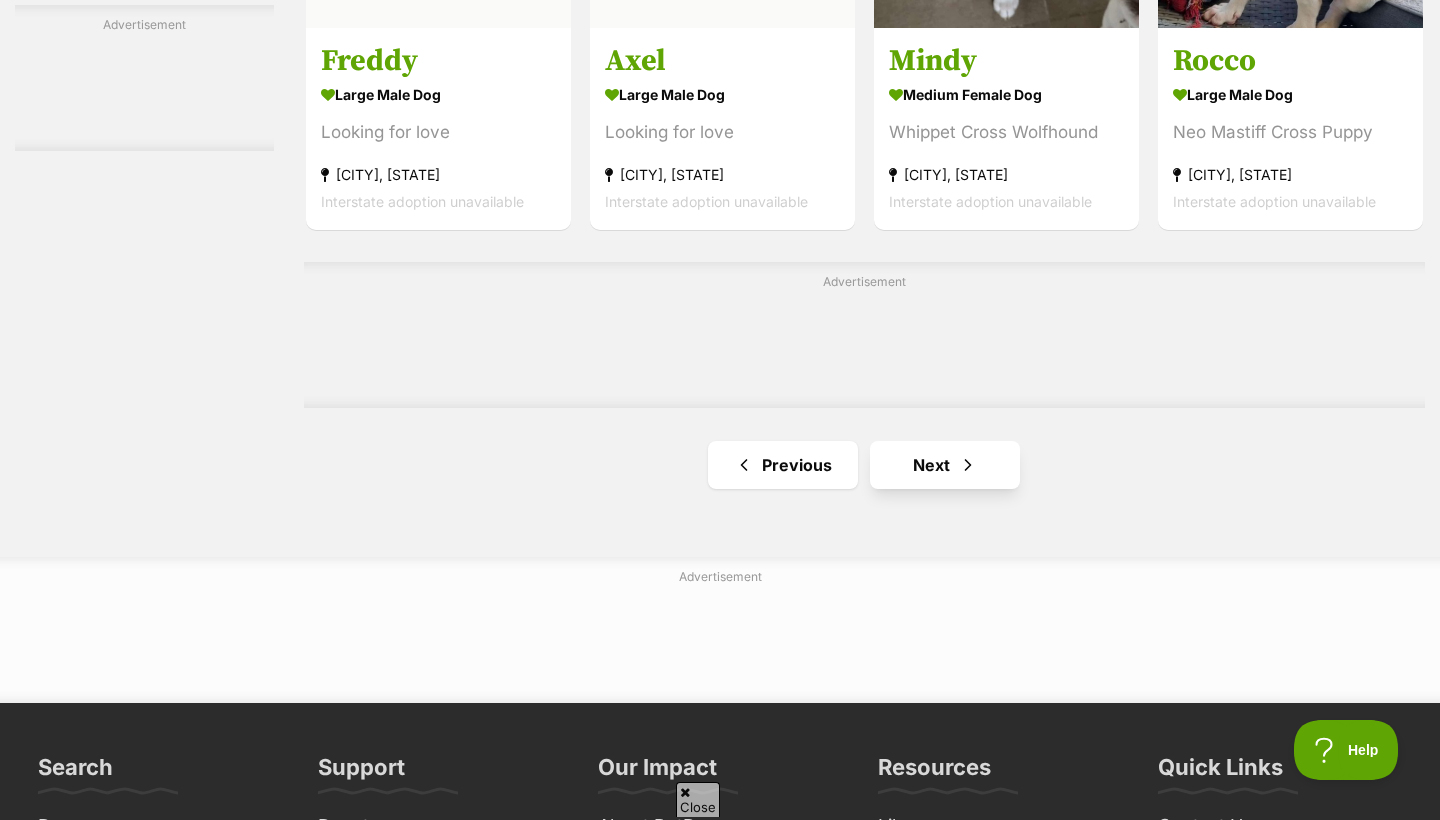 click on "Next" at bounding box center (945, 465) 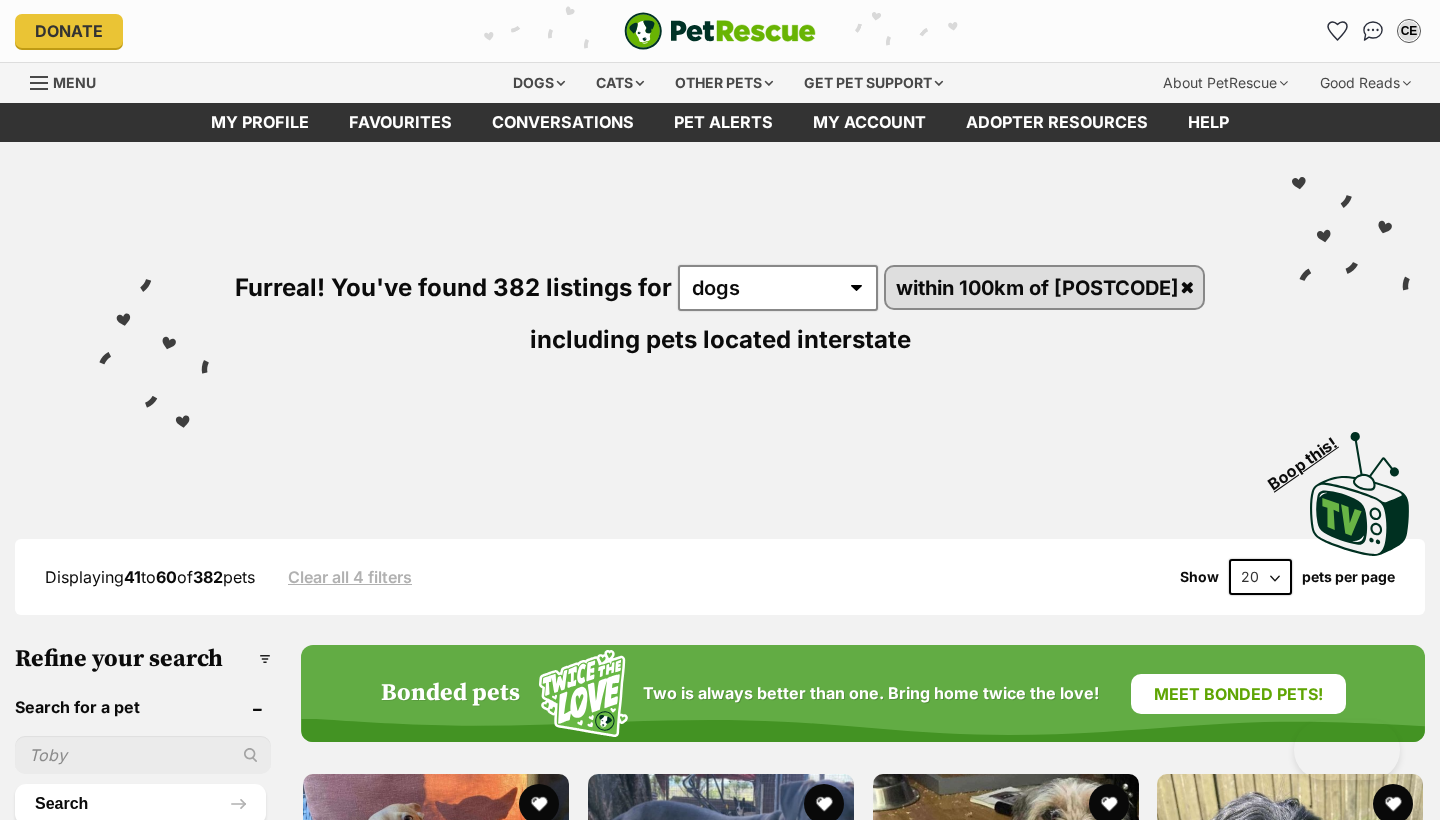 scroll, scrollTop: 0, scrollLeft: 0, axis: both 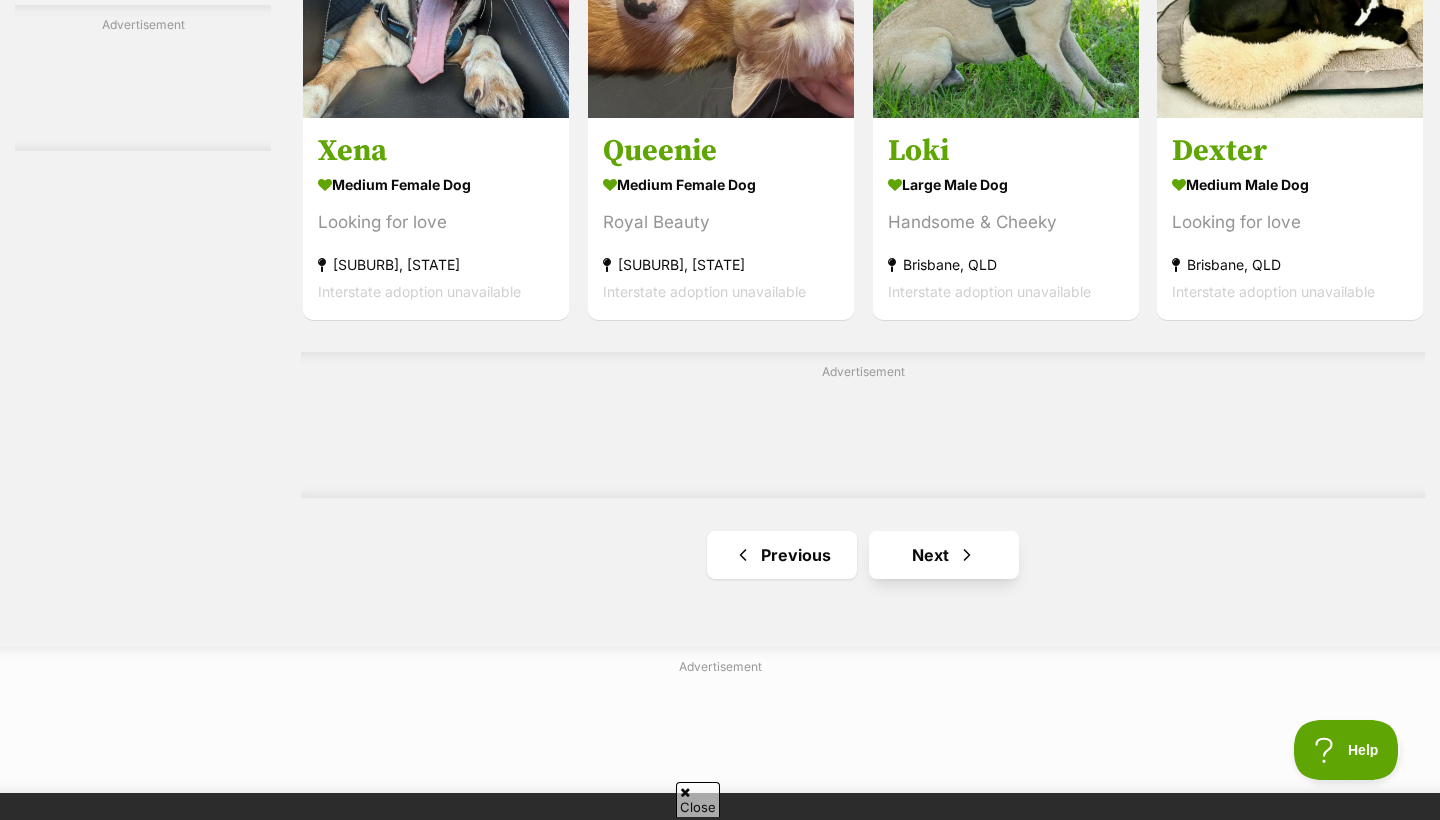 click on "Next" at bounding box center (944, 555) 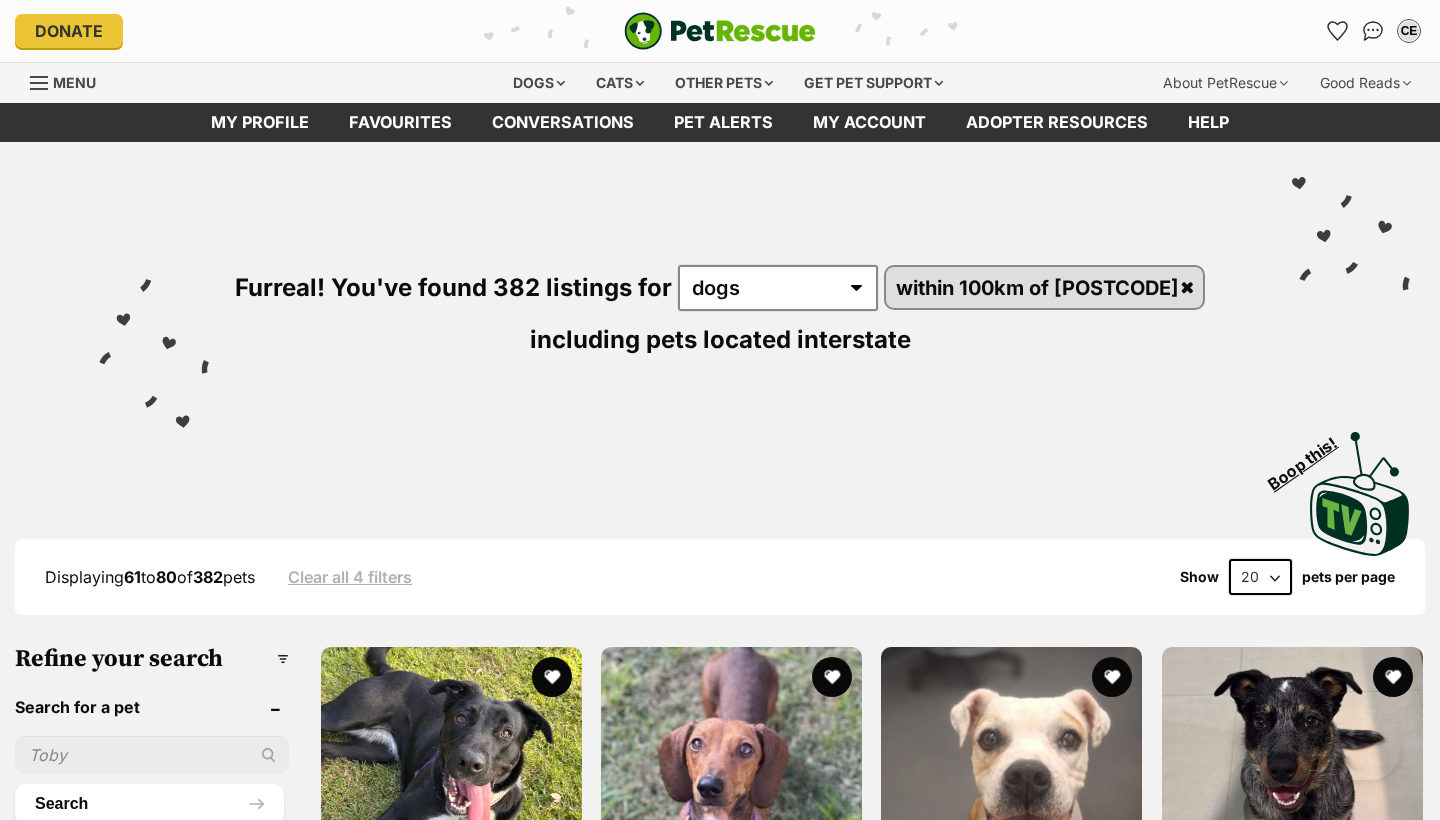 scroll, scrollTop: 0, scrollLeft: 0, axis: both 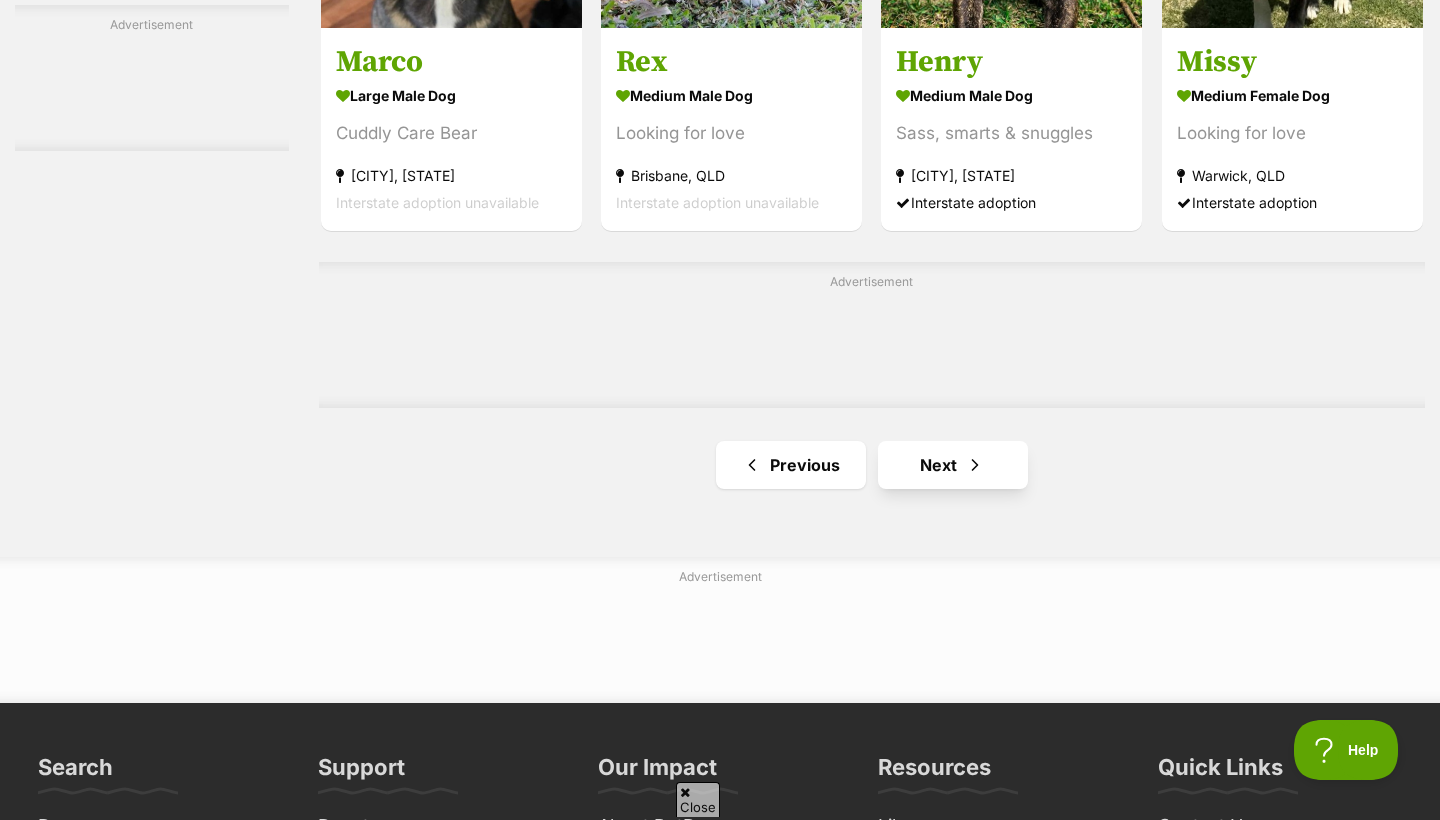 click on "Next" at bounding box center (953, 465) 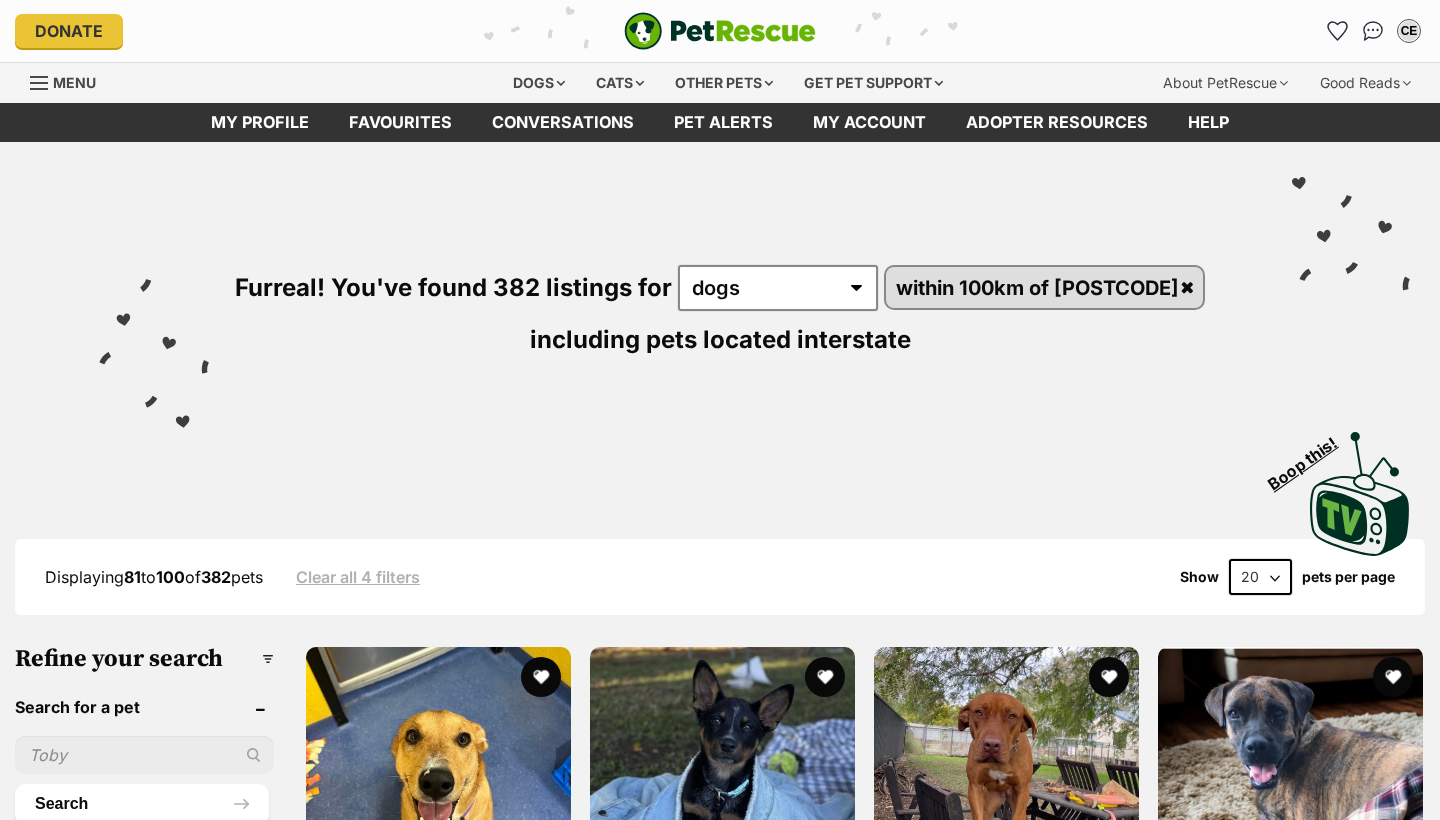 scroll, scrollTop: 0, scrollLeft: 0, axis: both 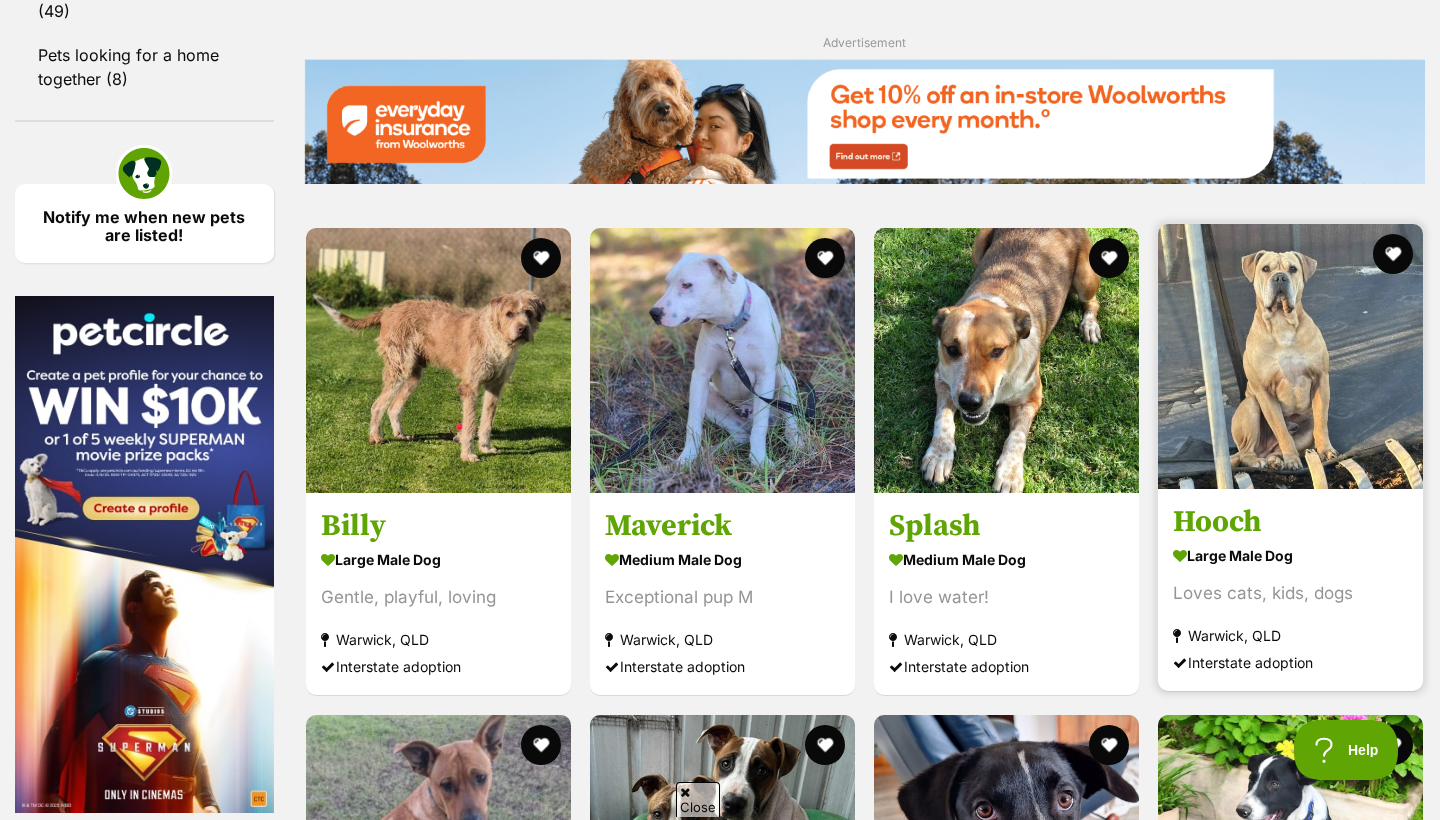 click at bounding box center (1290, 356) 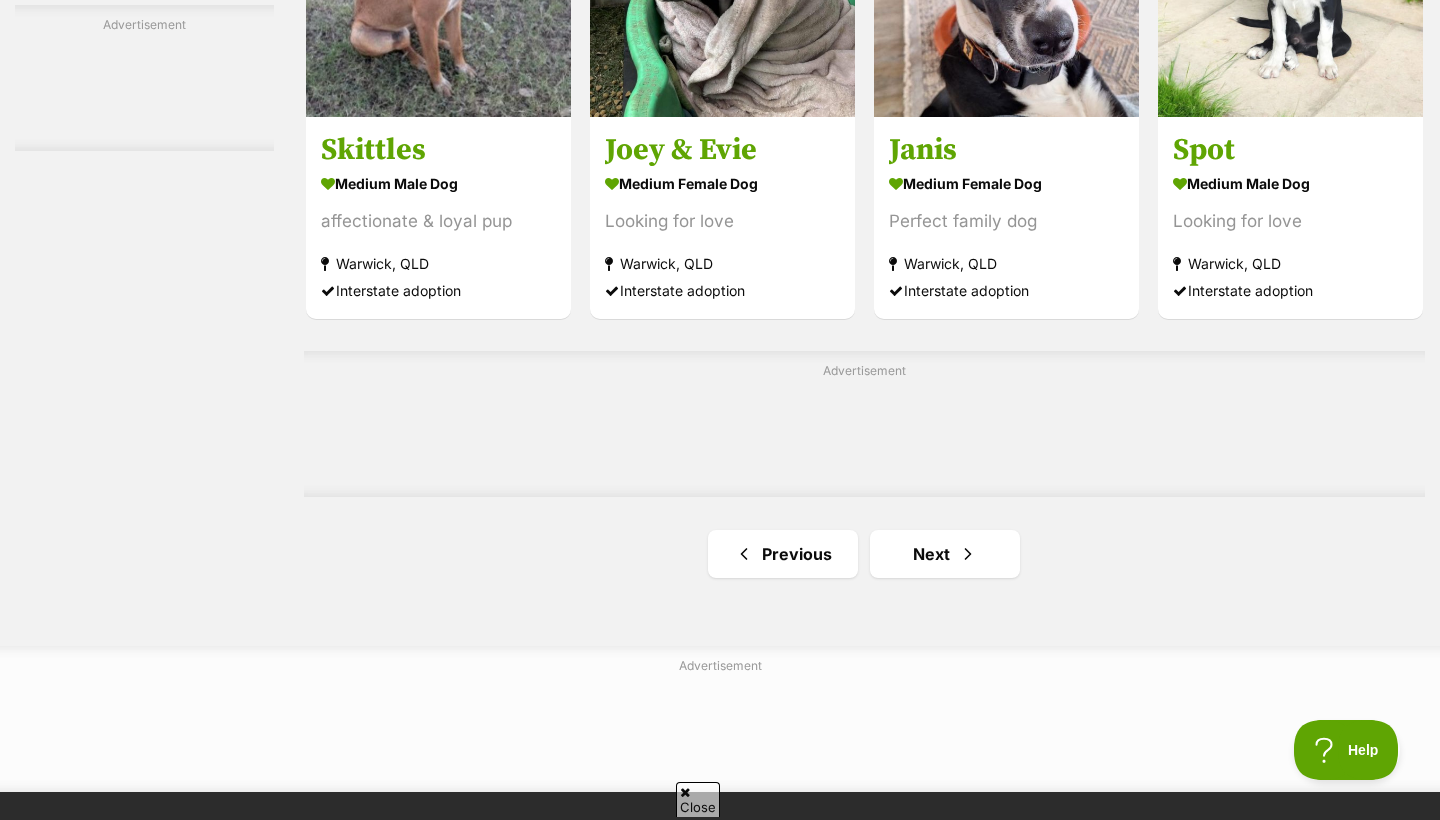 scroll, scrollTop: 3153, scrollLeft: 0, axis: vertical 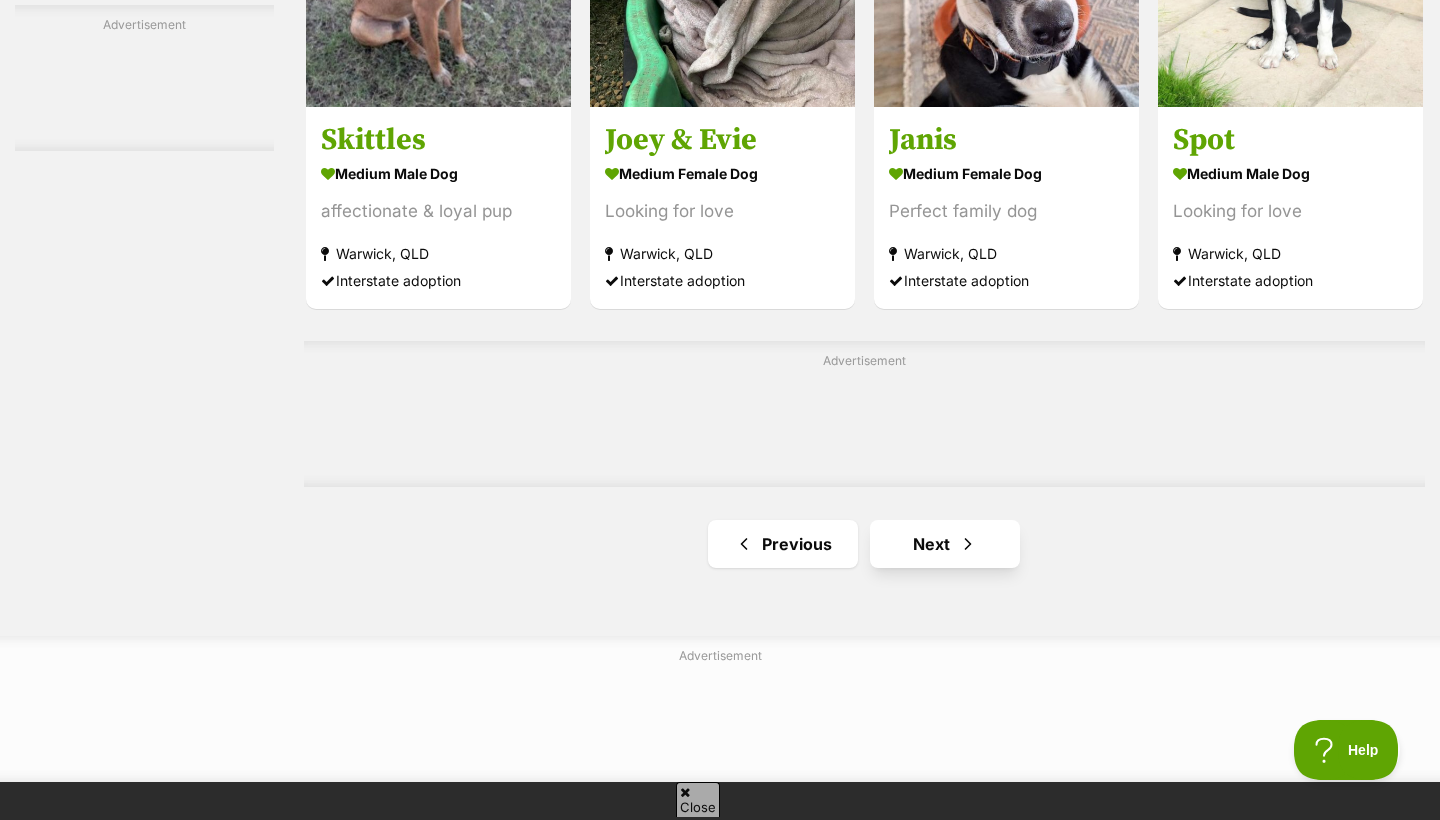 click on "Next" at bounding box center (945, 544) 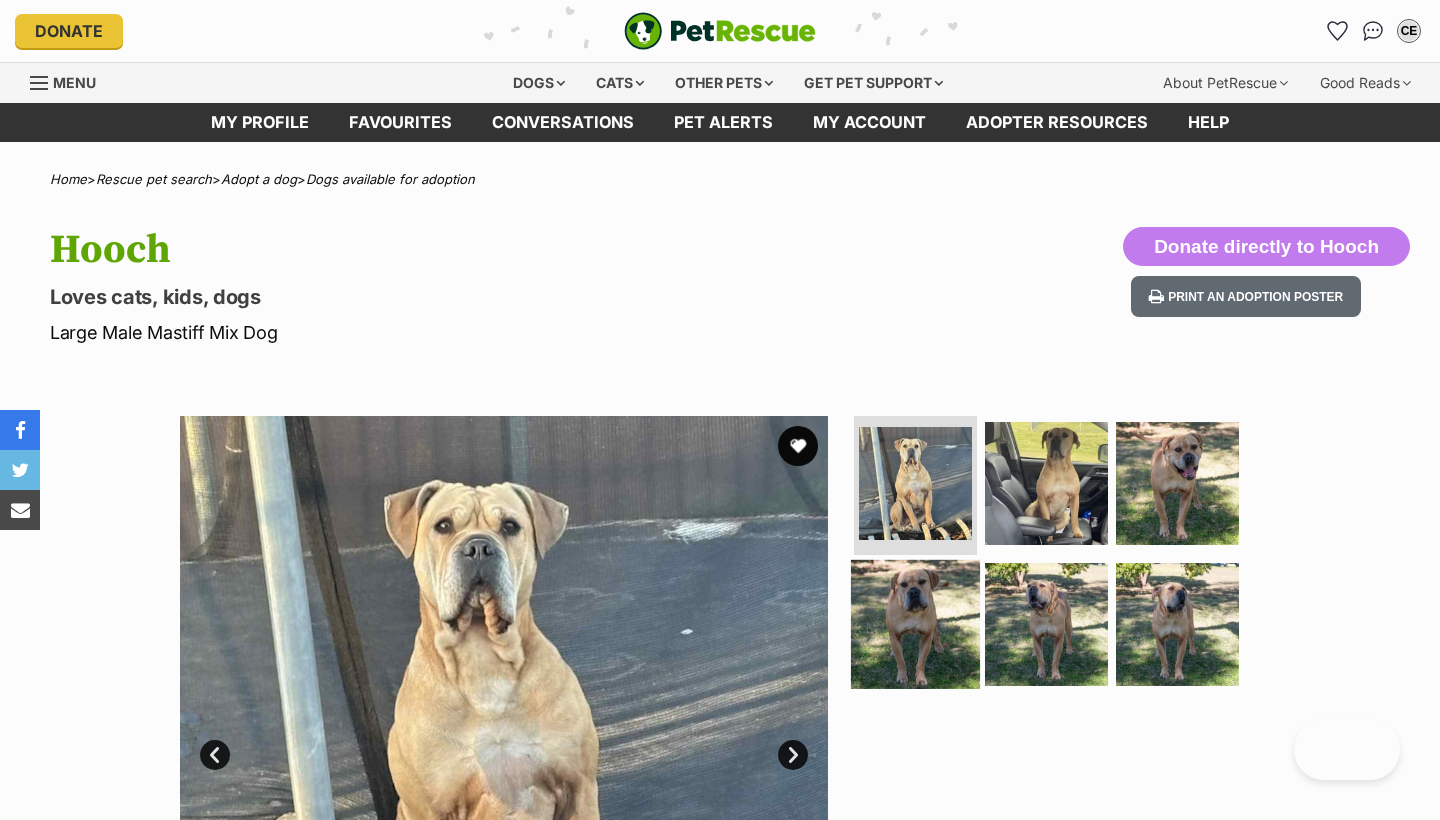 scroll, scrollTop: 0, scrollLeft: 0, axis: both 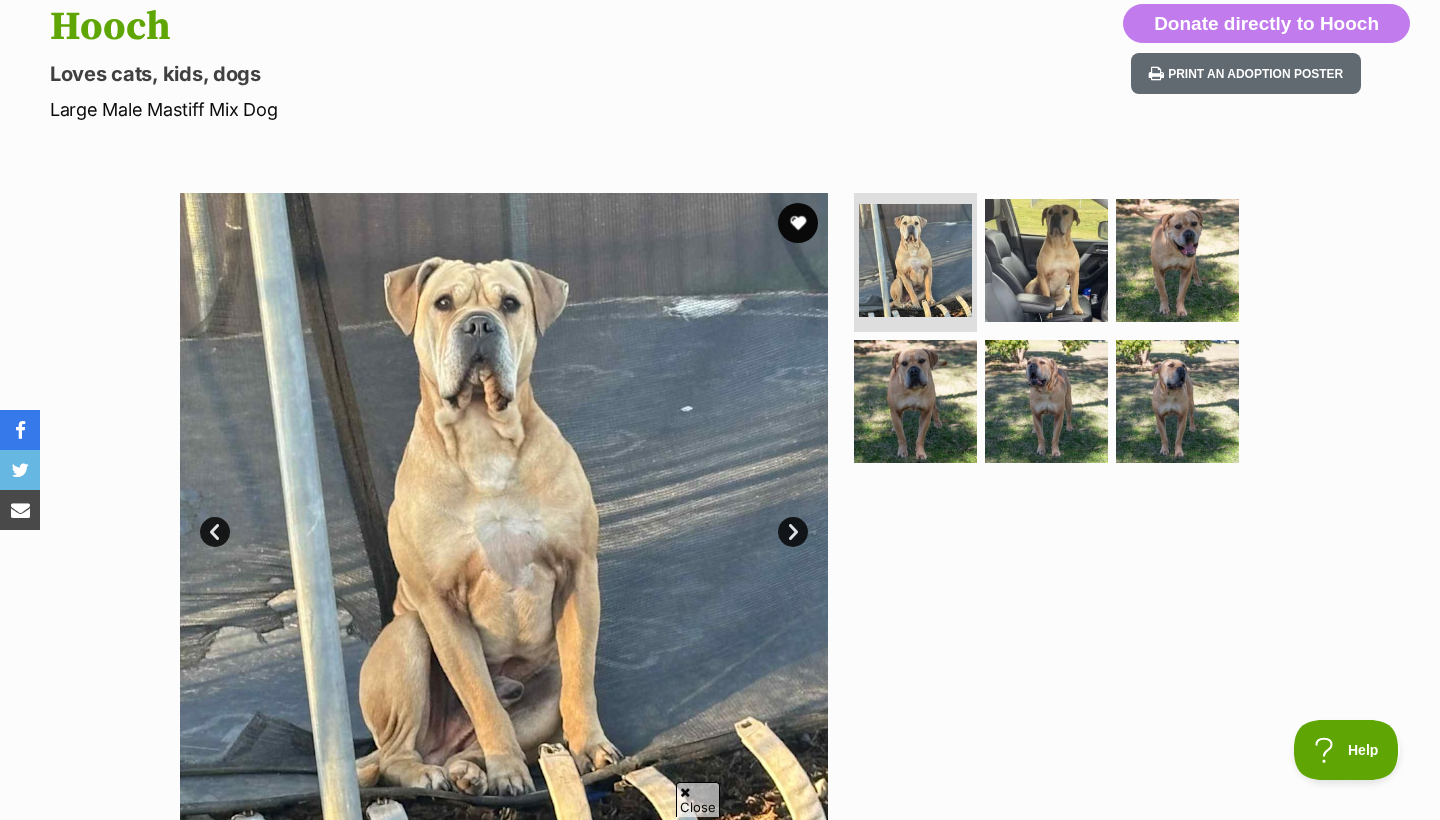 click on "Next" at bounding box center [793, 532] 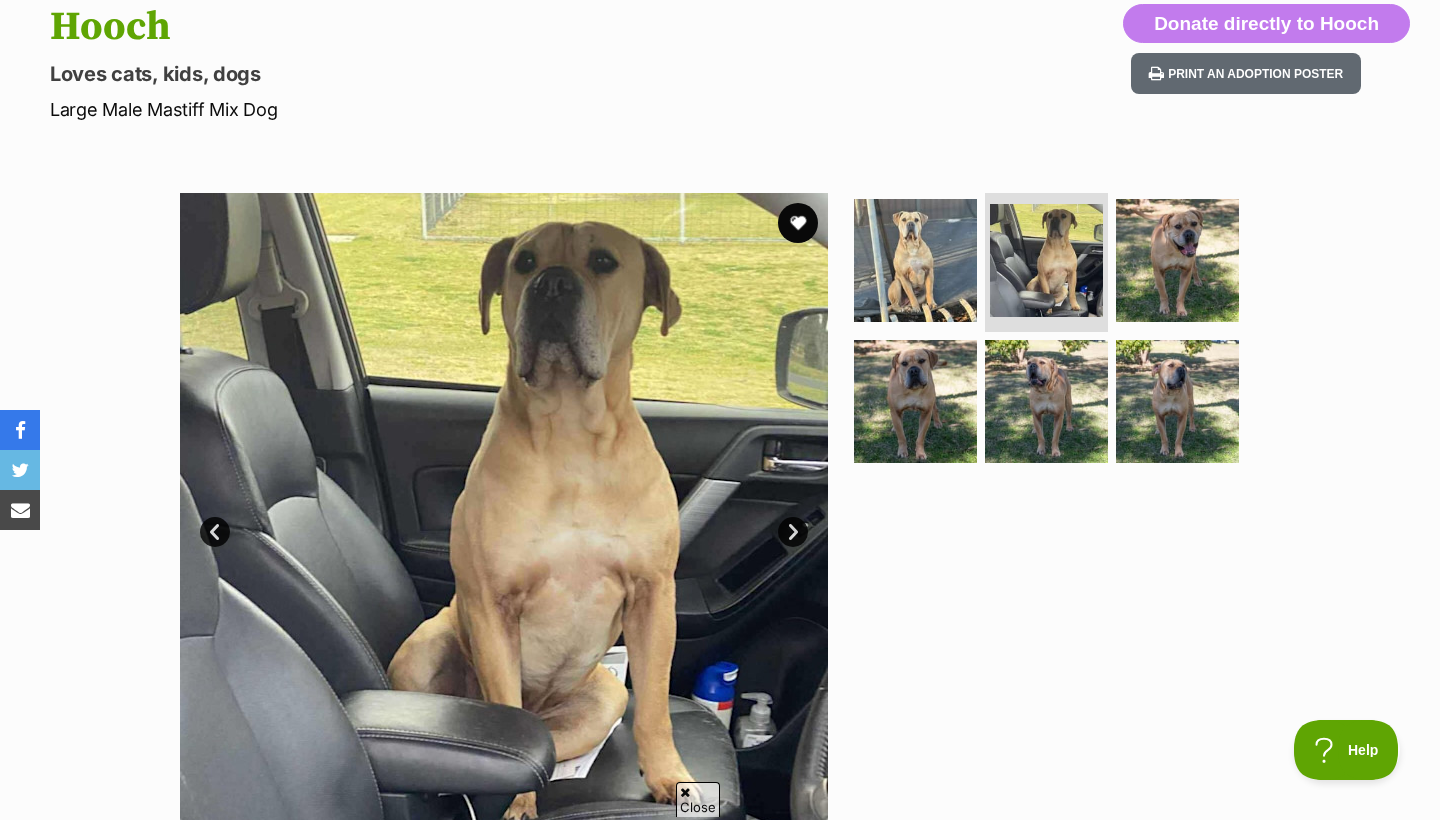 click on "Next" at bounding box center (793, 532) 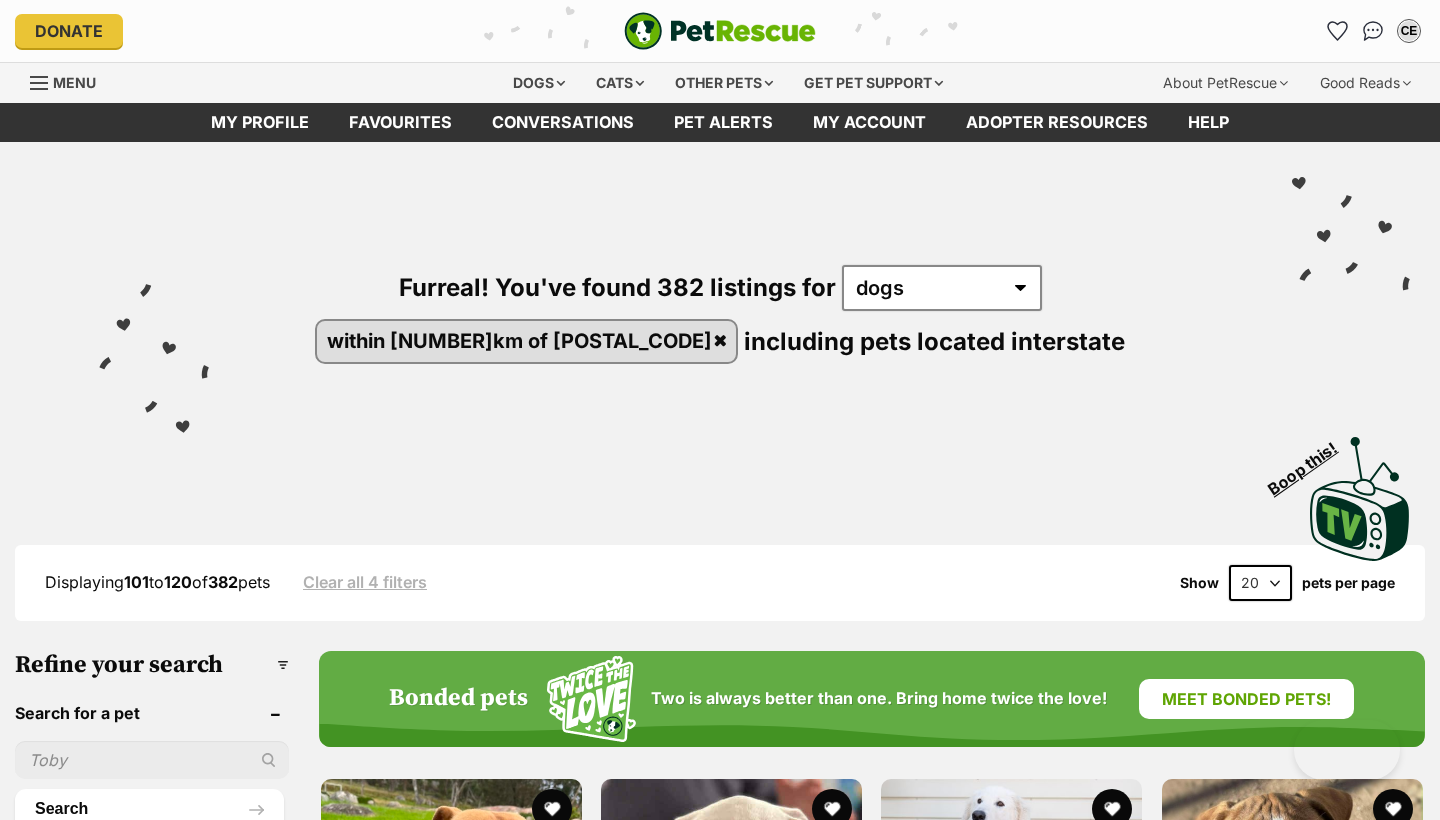 scroll, scrollTop: 0, scrollLeft: 0, axis: both 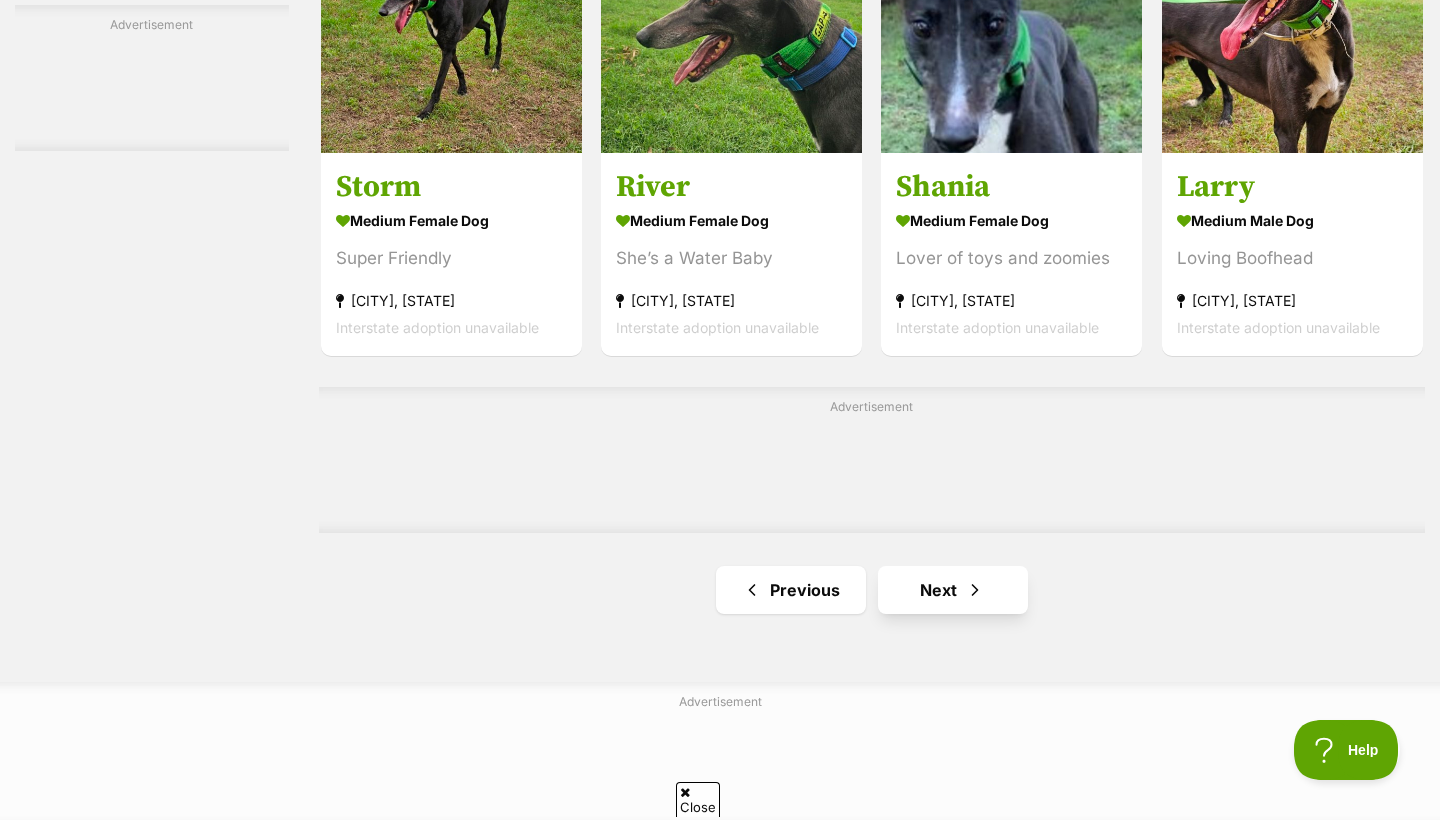 click on "Next" at bounding box center [953, 590] 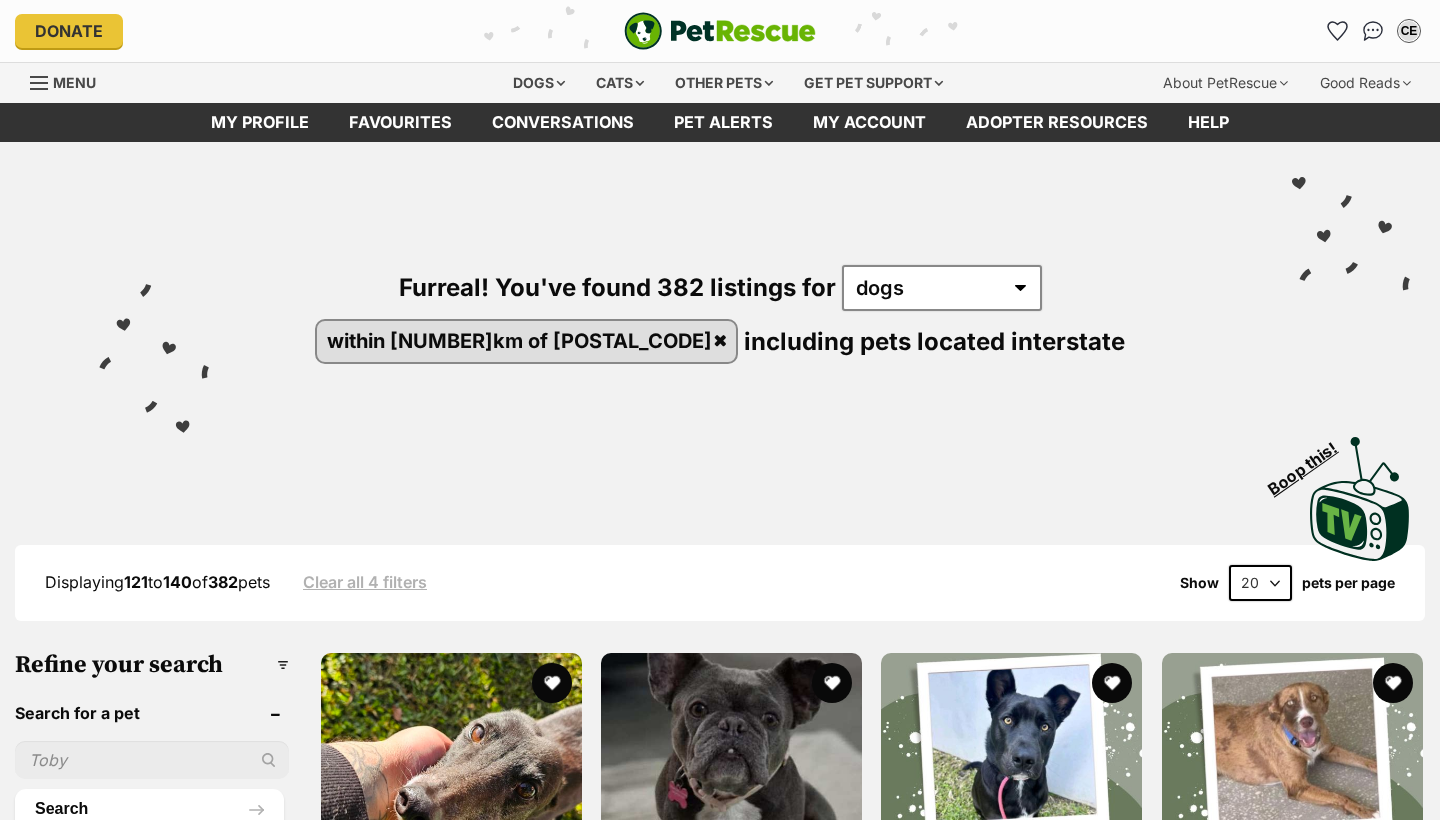 scroll, scrollTop: 0, scrollLeft: 0, axis: both 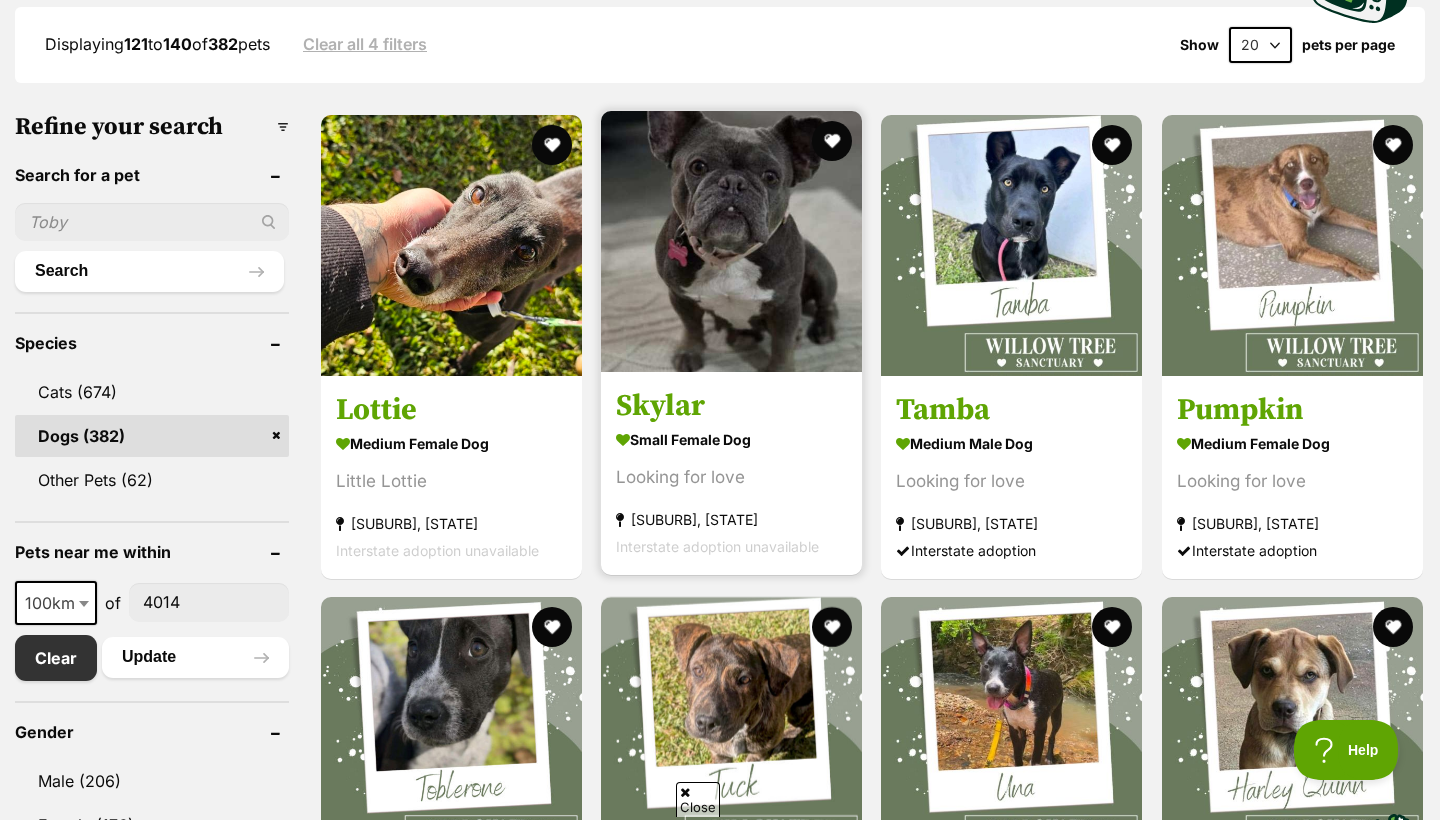 click at bounding box center [731, 241] 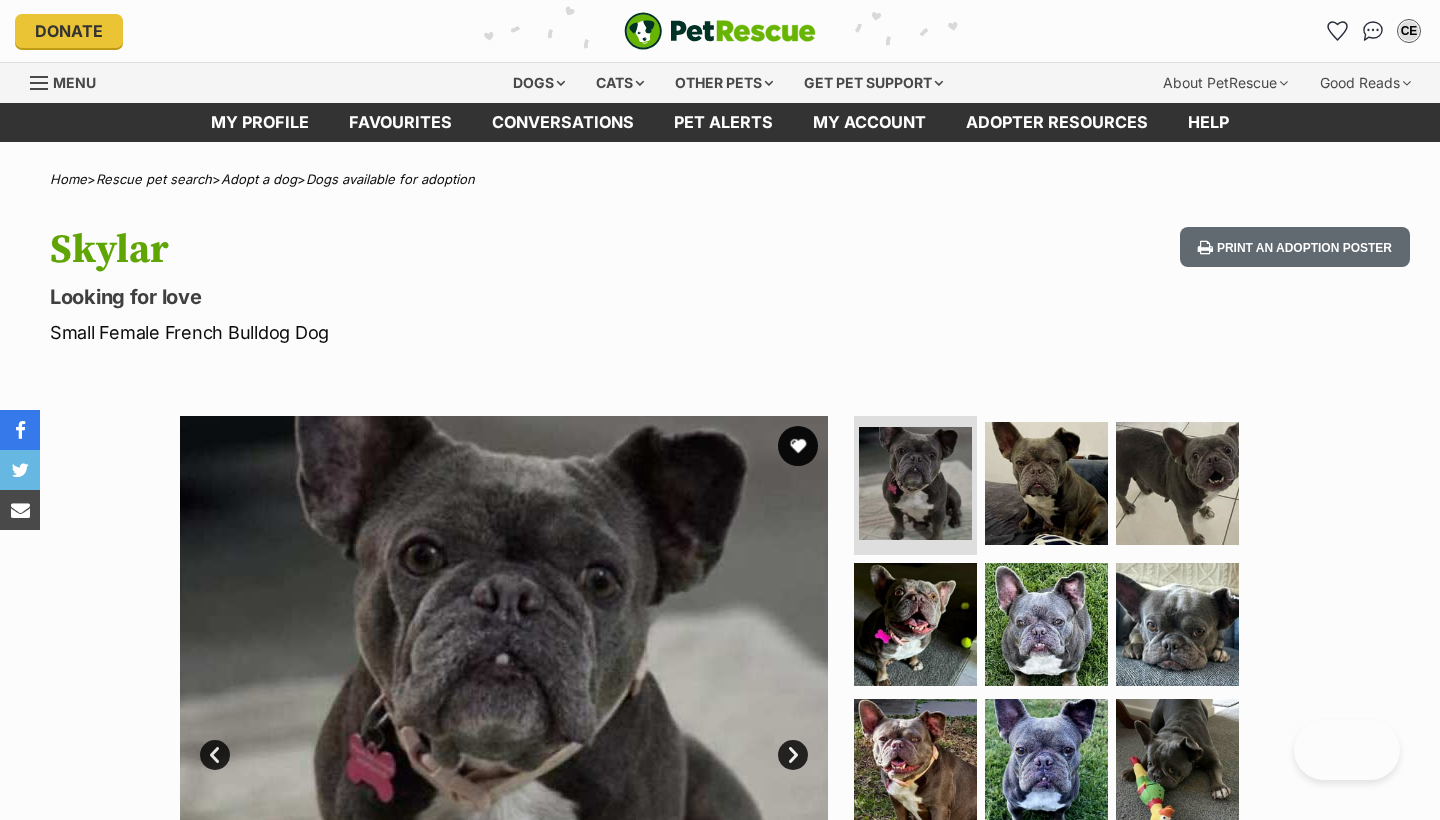 scroll, scrollTop: 0, scrollLeft: 0, axis: both 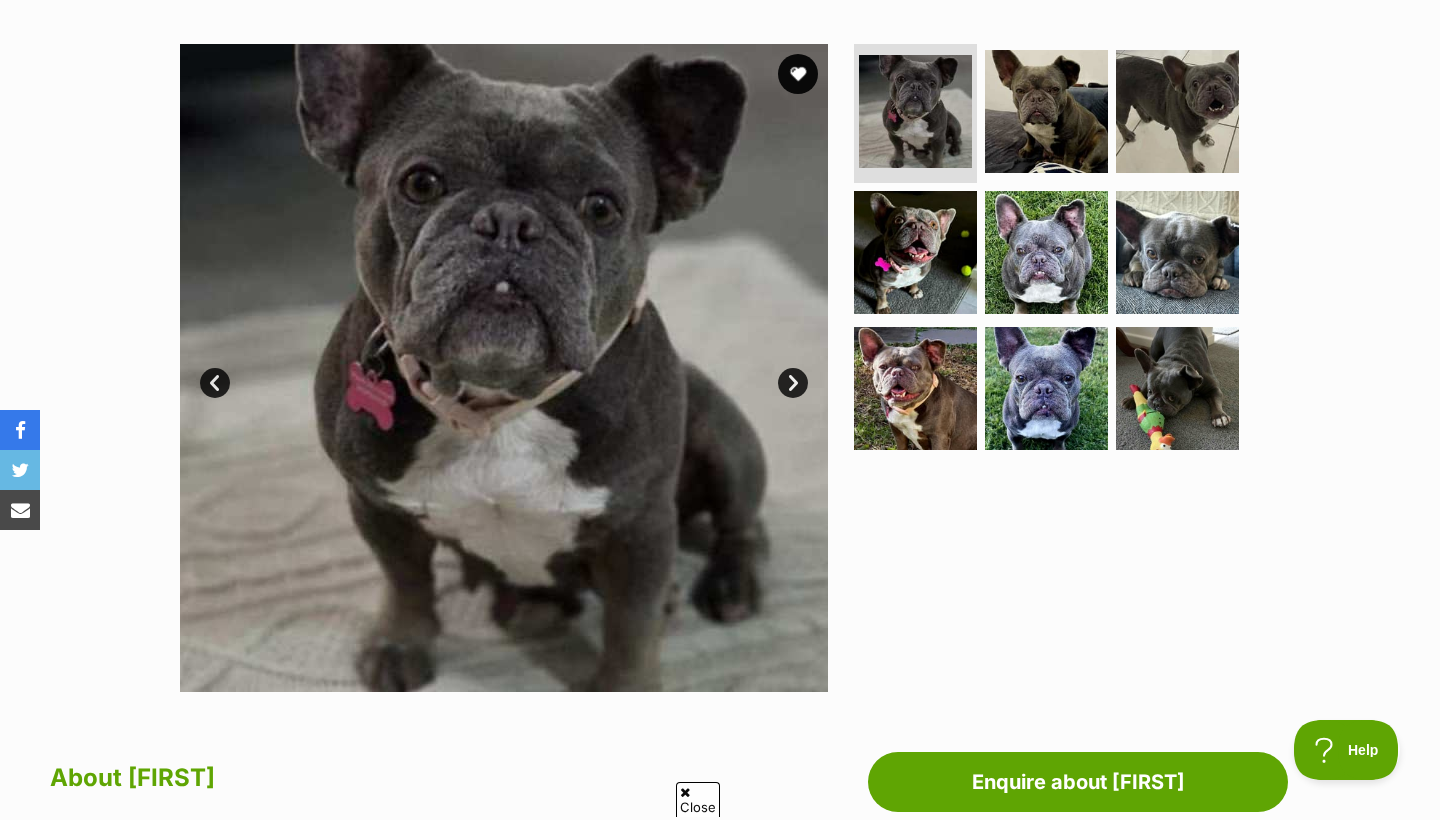 click on "Next" at bounding box center [793, 383] 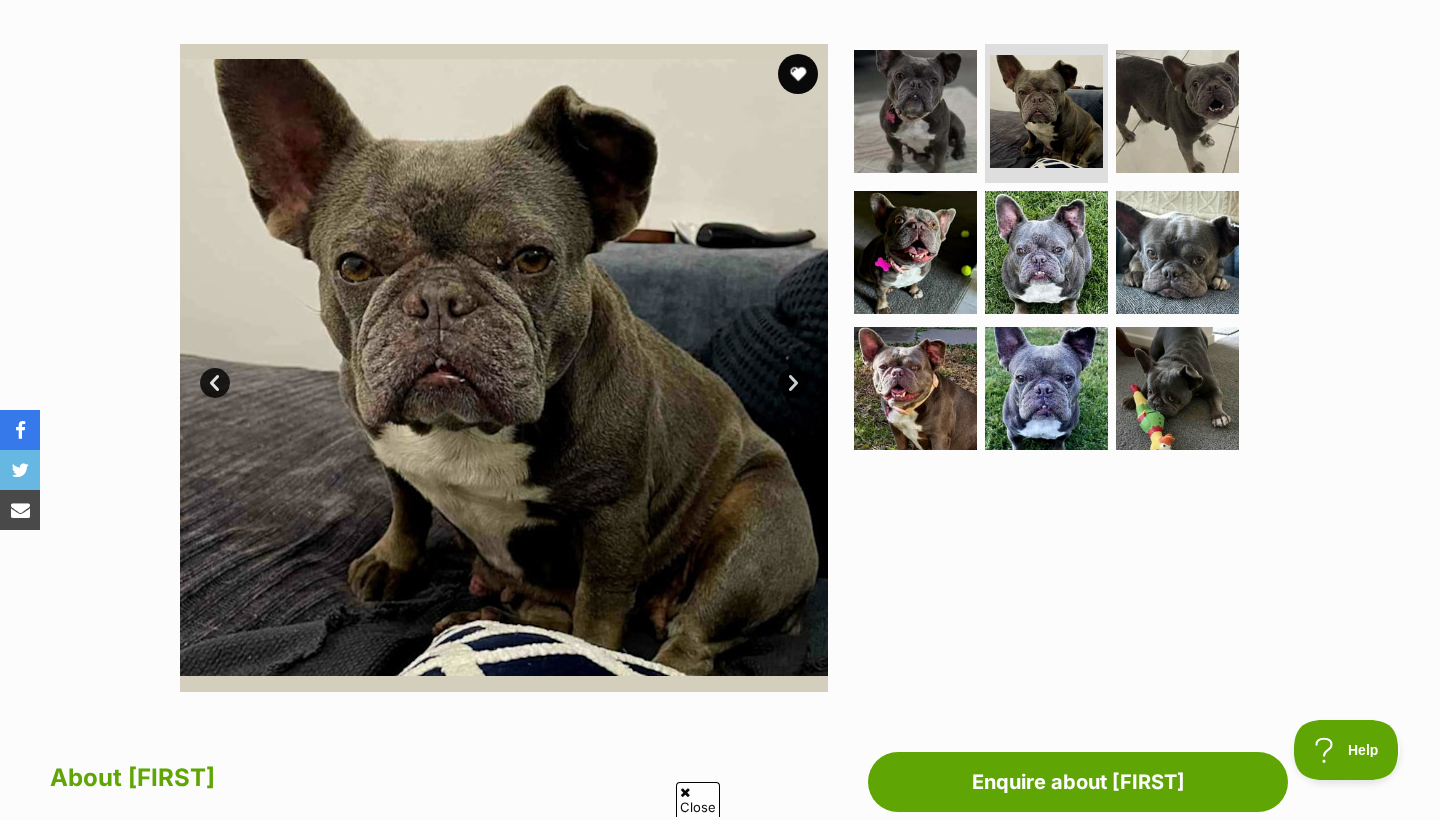 click on "Next" at bounding box center (793, 383) 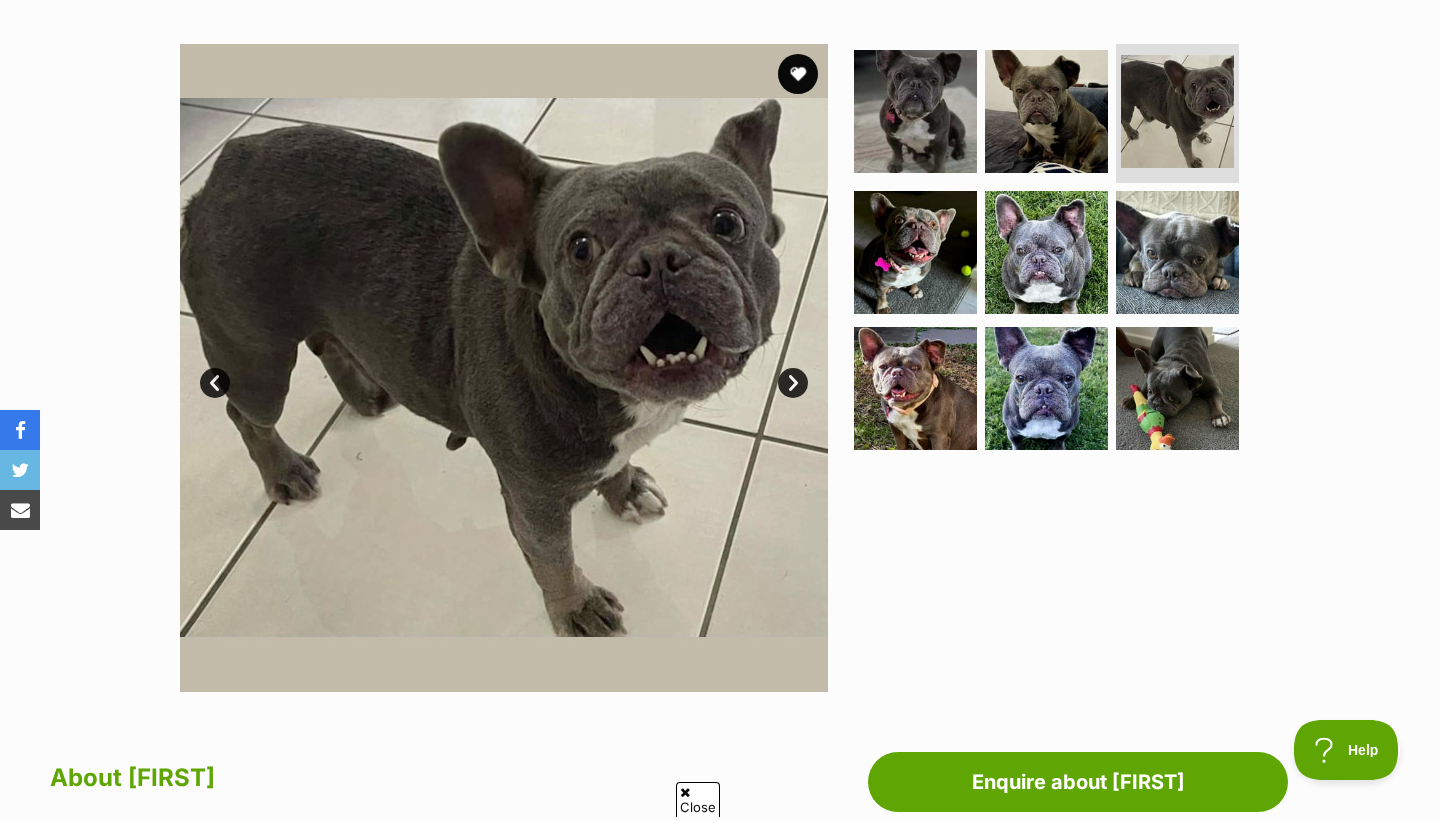 click on "Next" at bounding box center (793, 383) 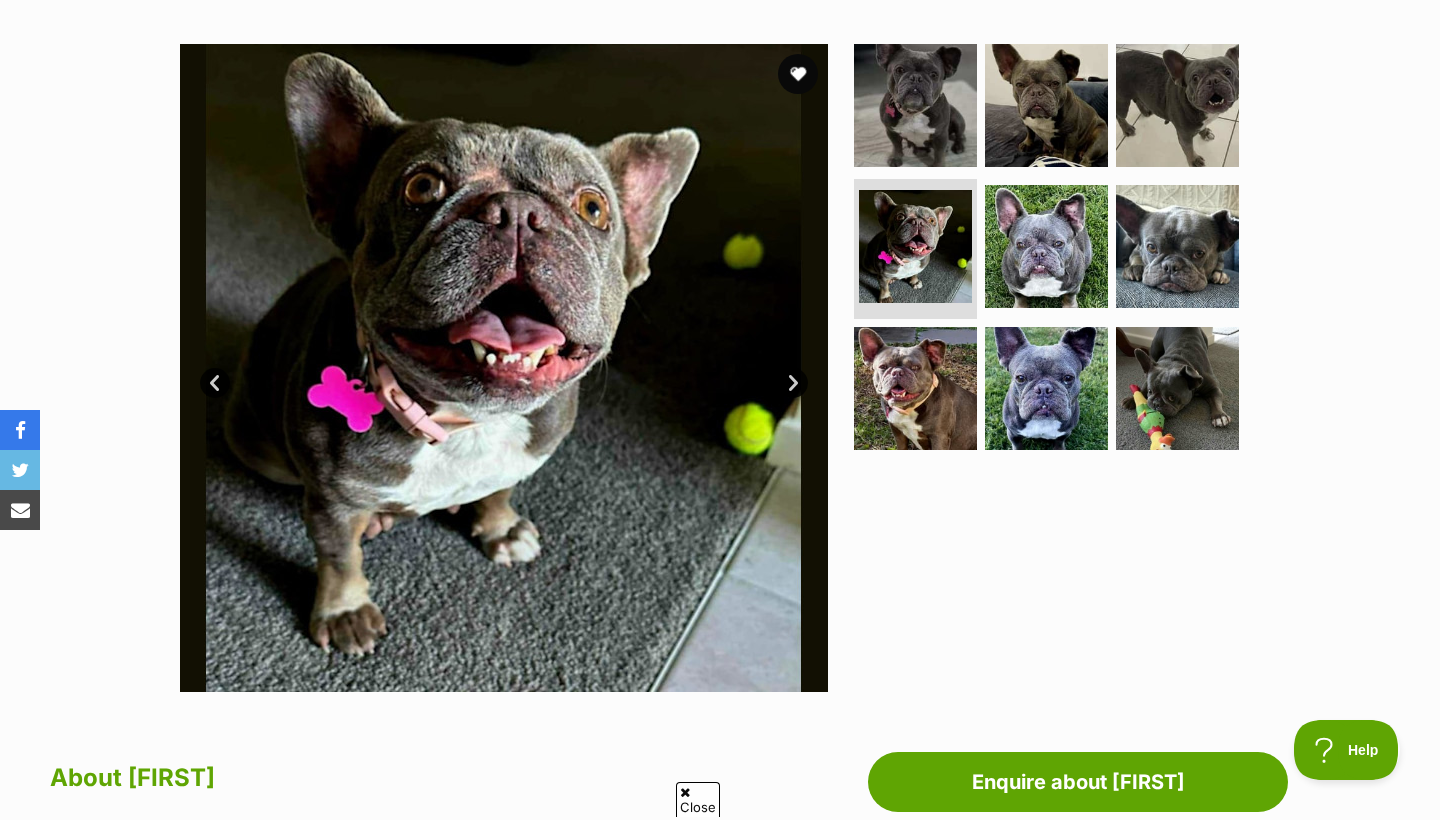 click on "Next" at bounding box center (793, 383) 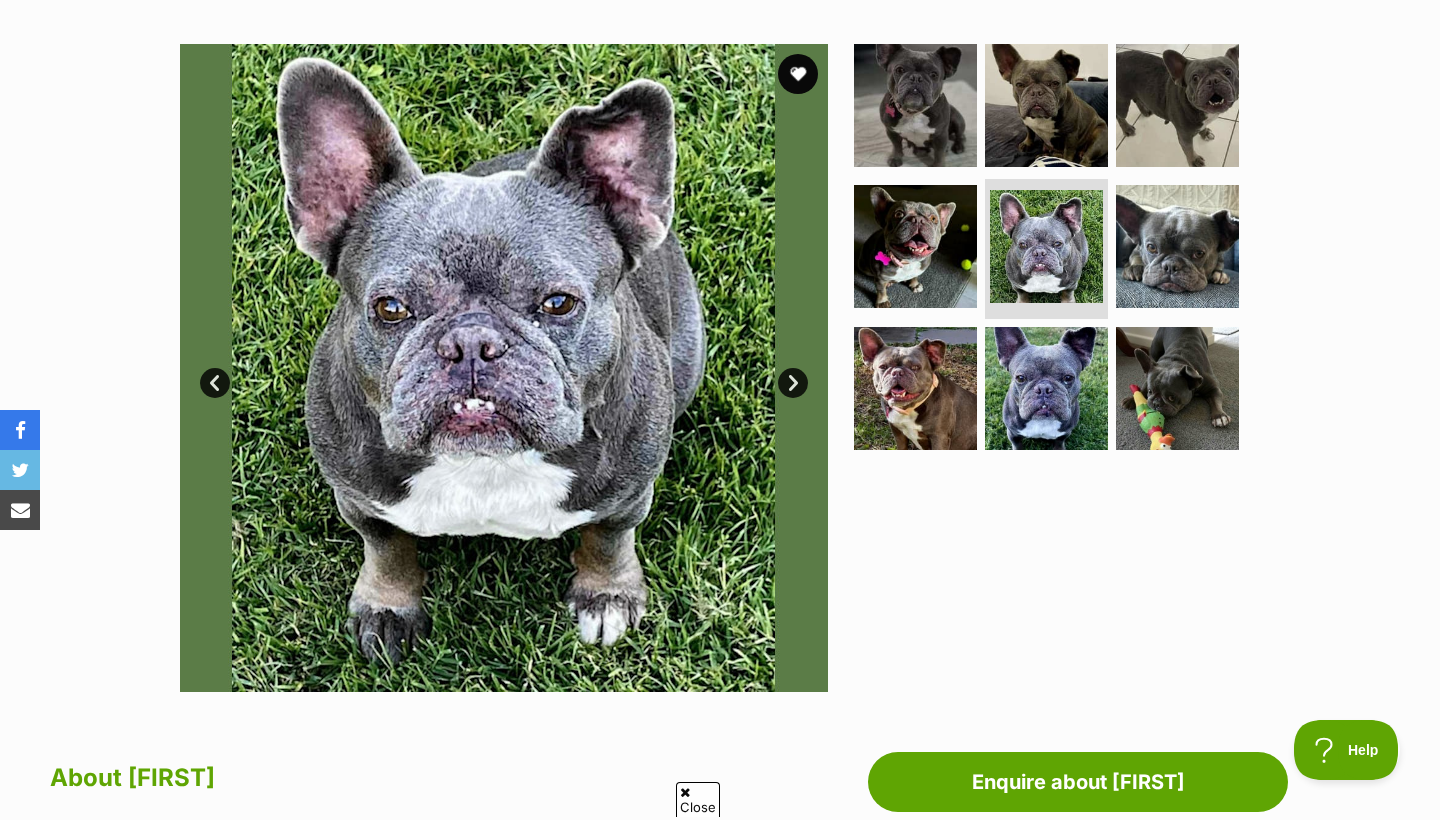 click on "Next" at bounding box center (793, 383) 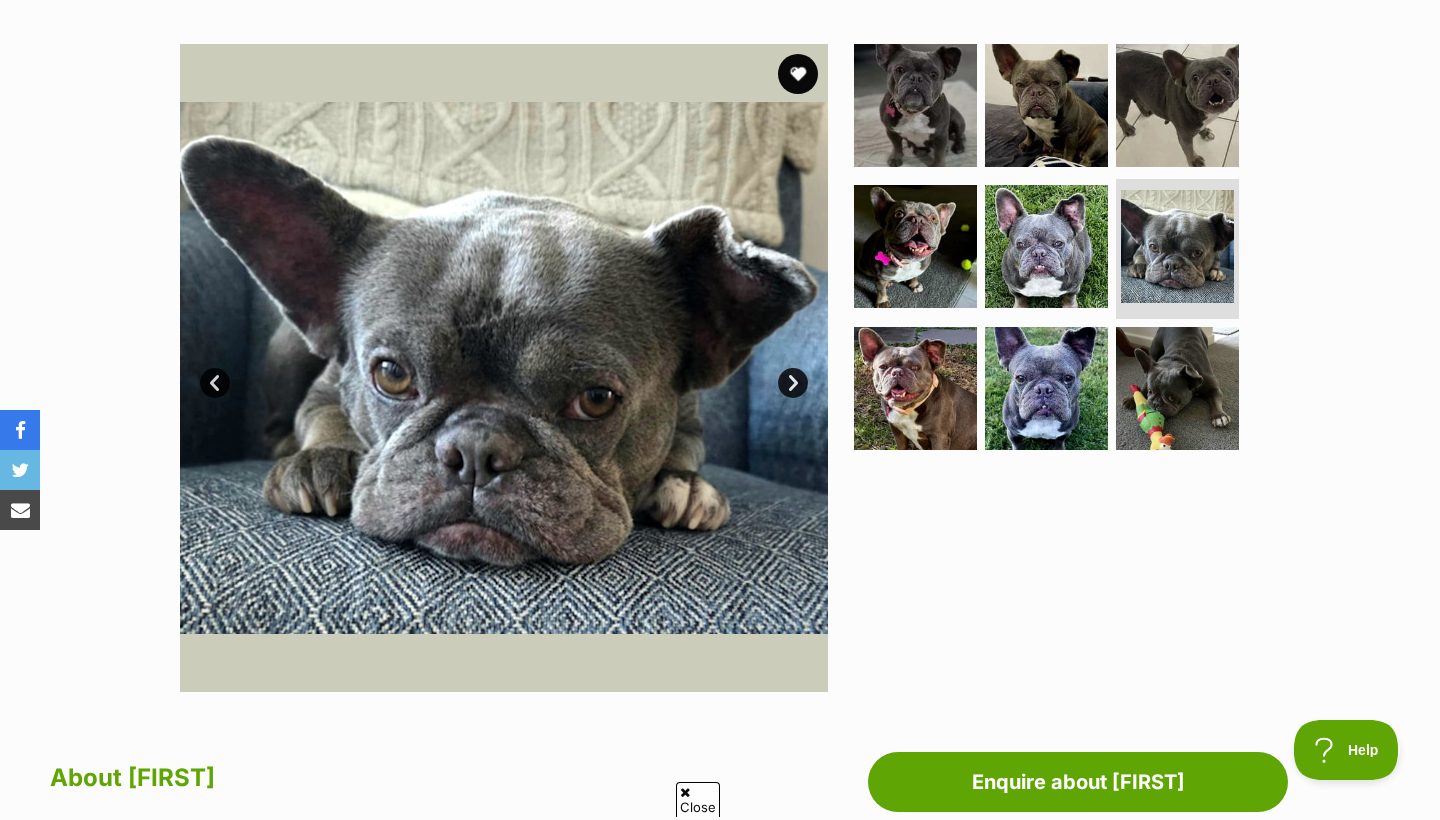 click on "Next" at bounding box center (793, 383) 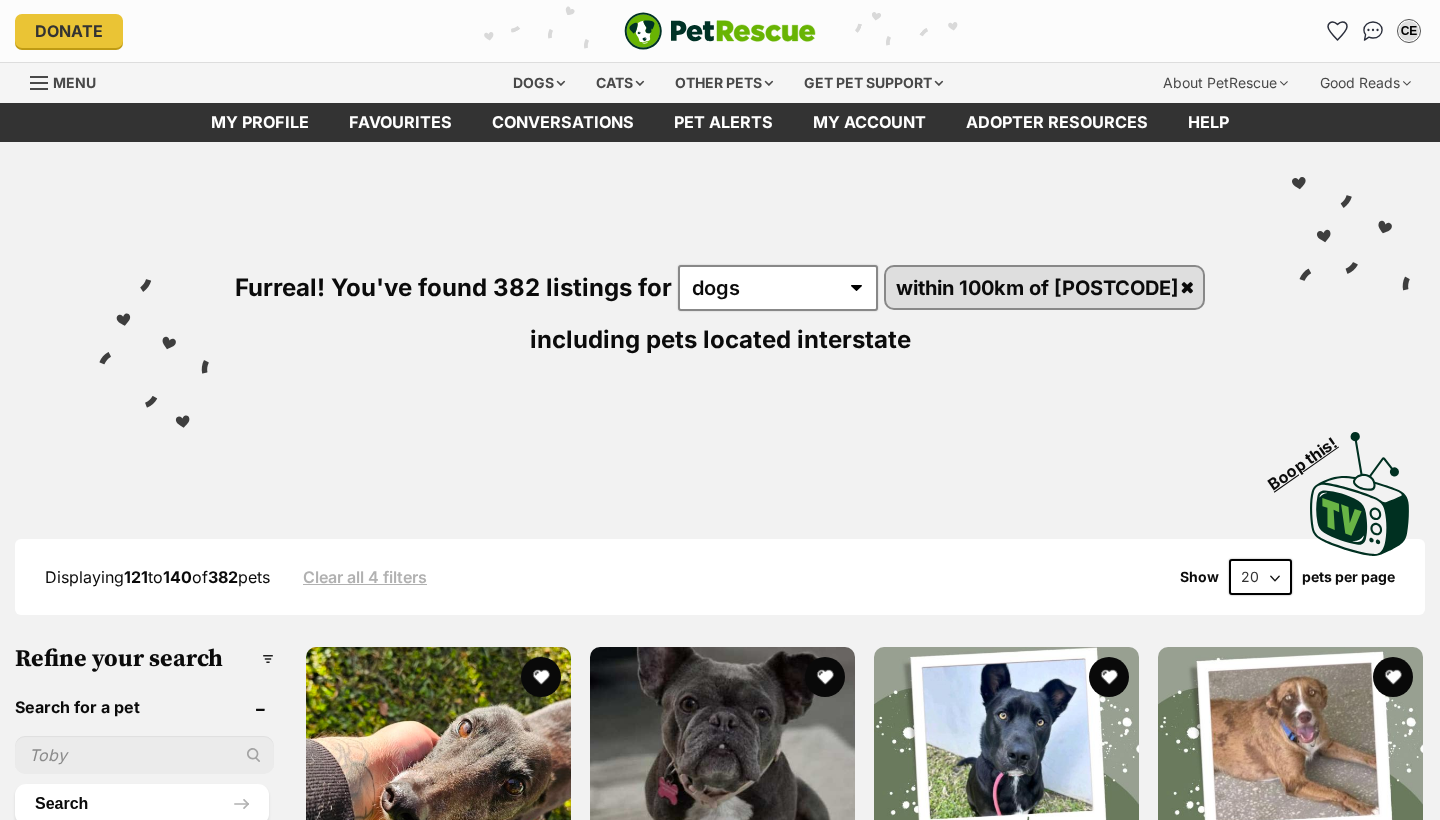 scroll, scrollTop: 541, scrollLeft: 0, axis: vertical 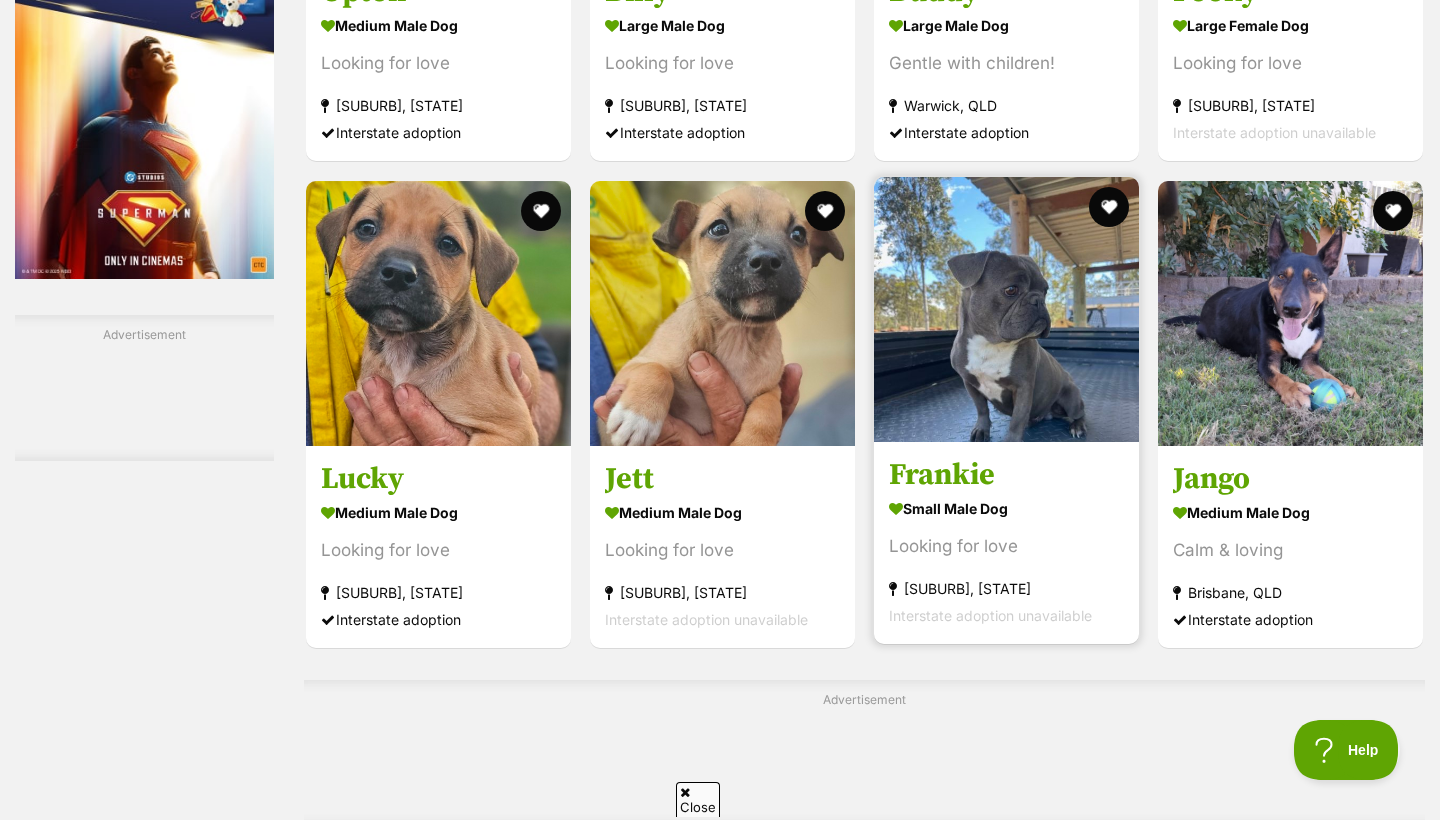 click at bounding box center (1006, 309) 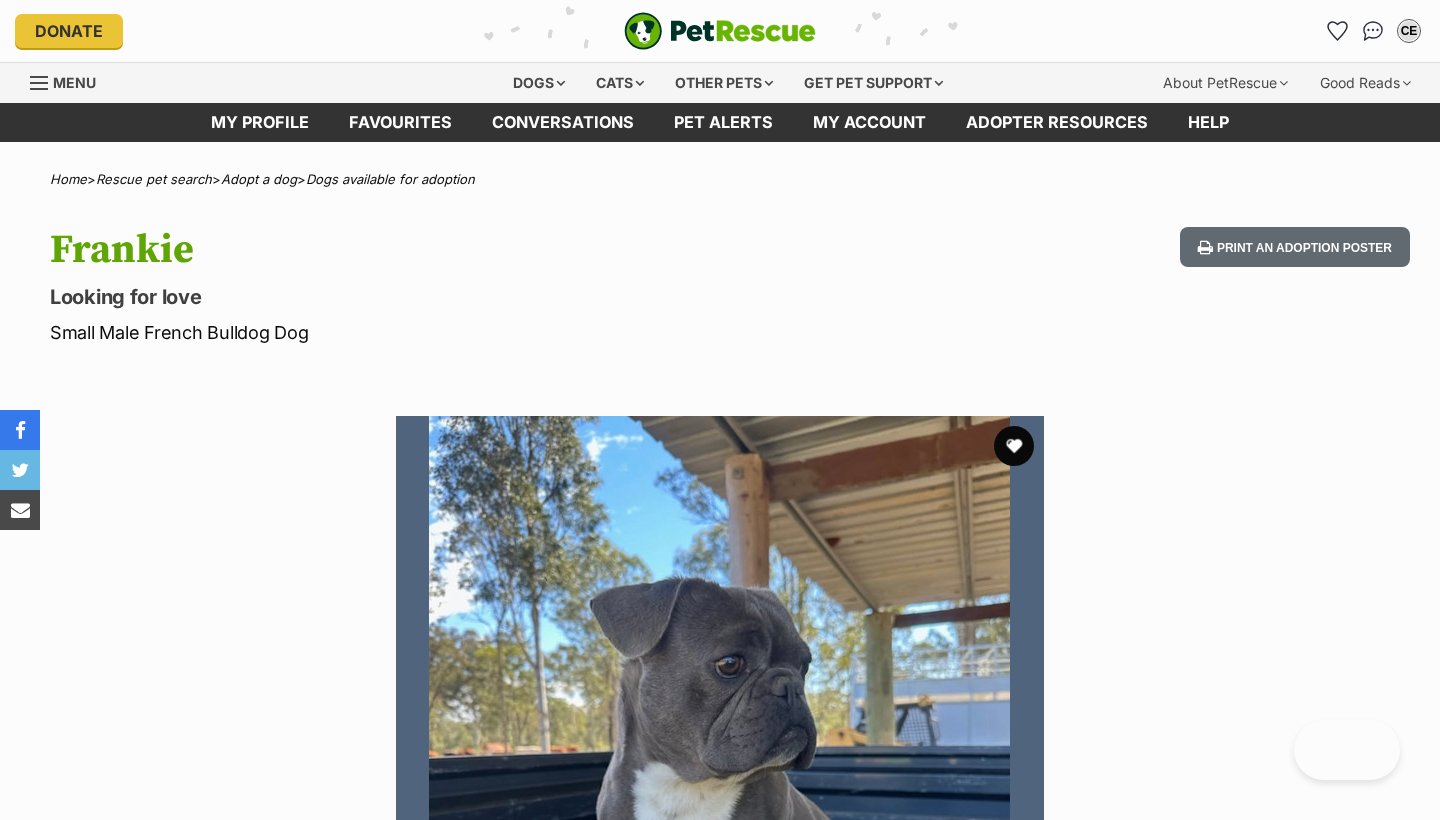 scroll, scrollTop: 0, scrollLeft: 0, axis: both 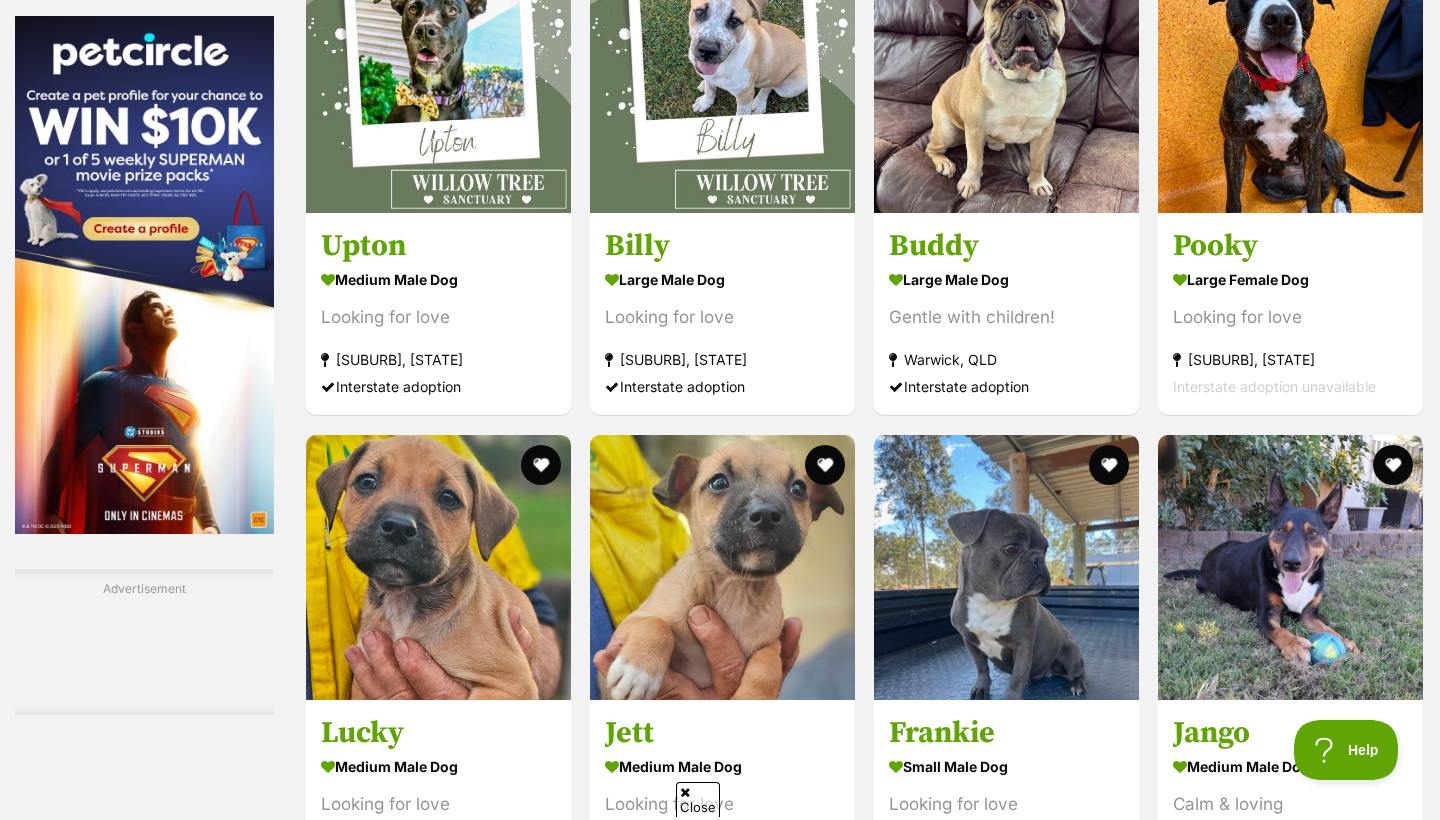 click on "Next" at bounding box center [945, 1137] 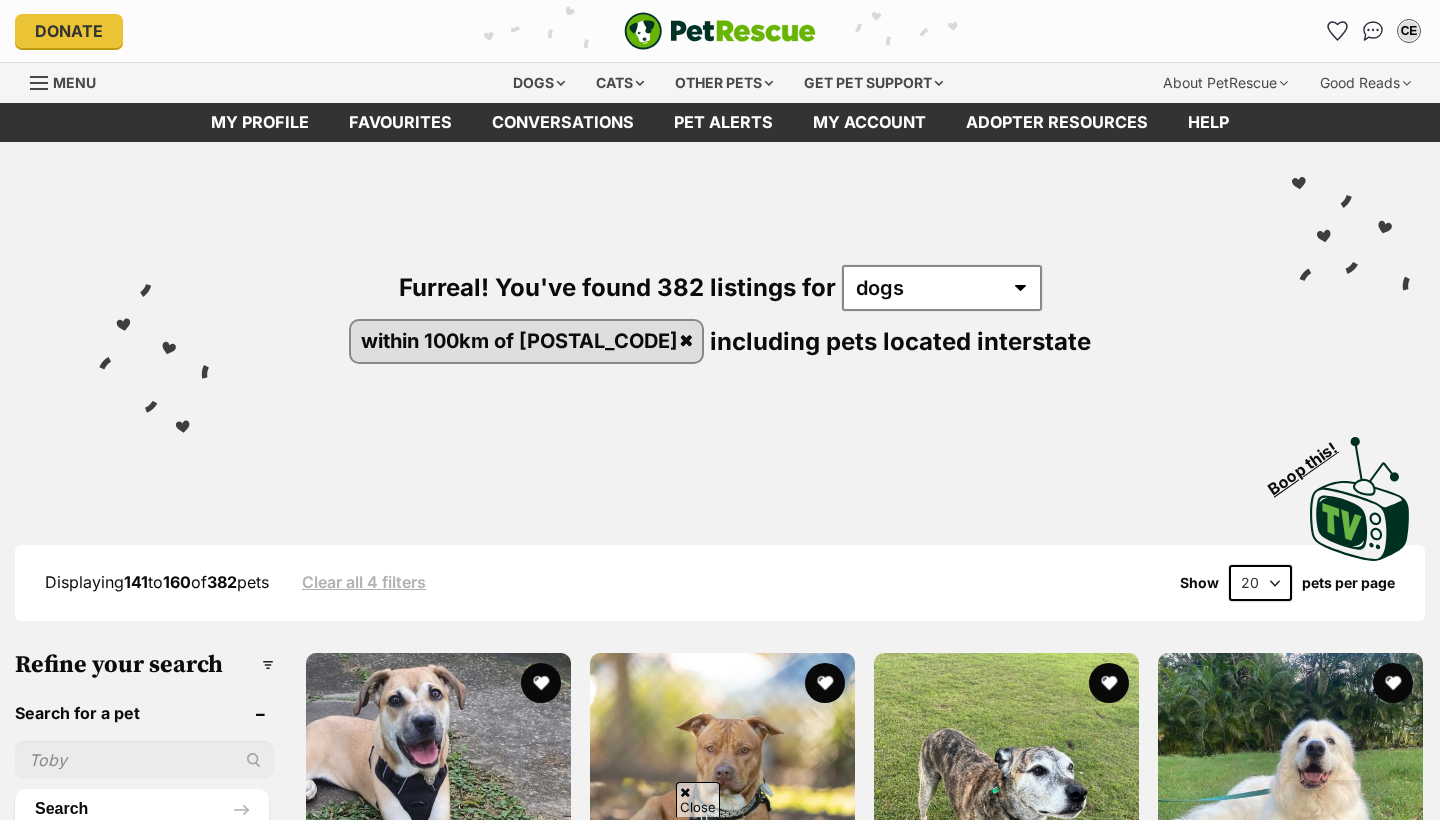 scroll, scrollTop: 269, scrollLeft: 0, axis: vertical 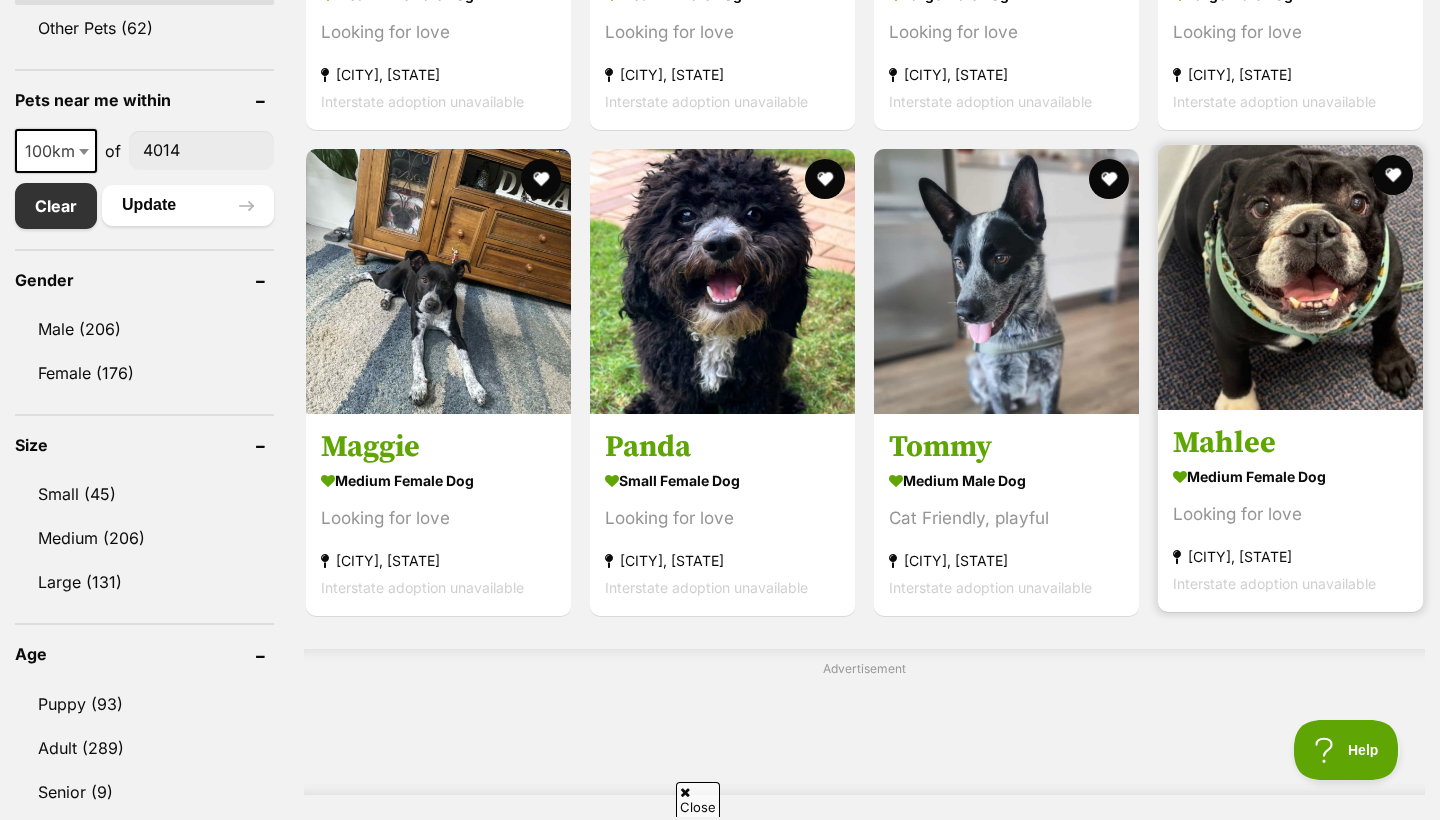 click at bounding box center [1290, 277] 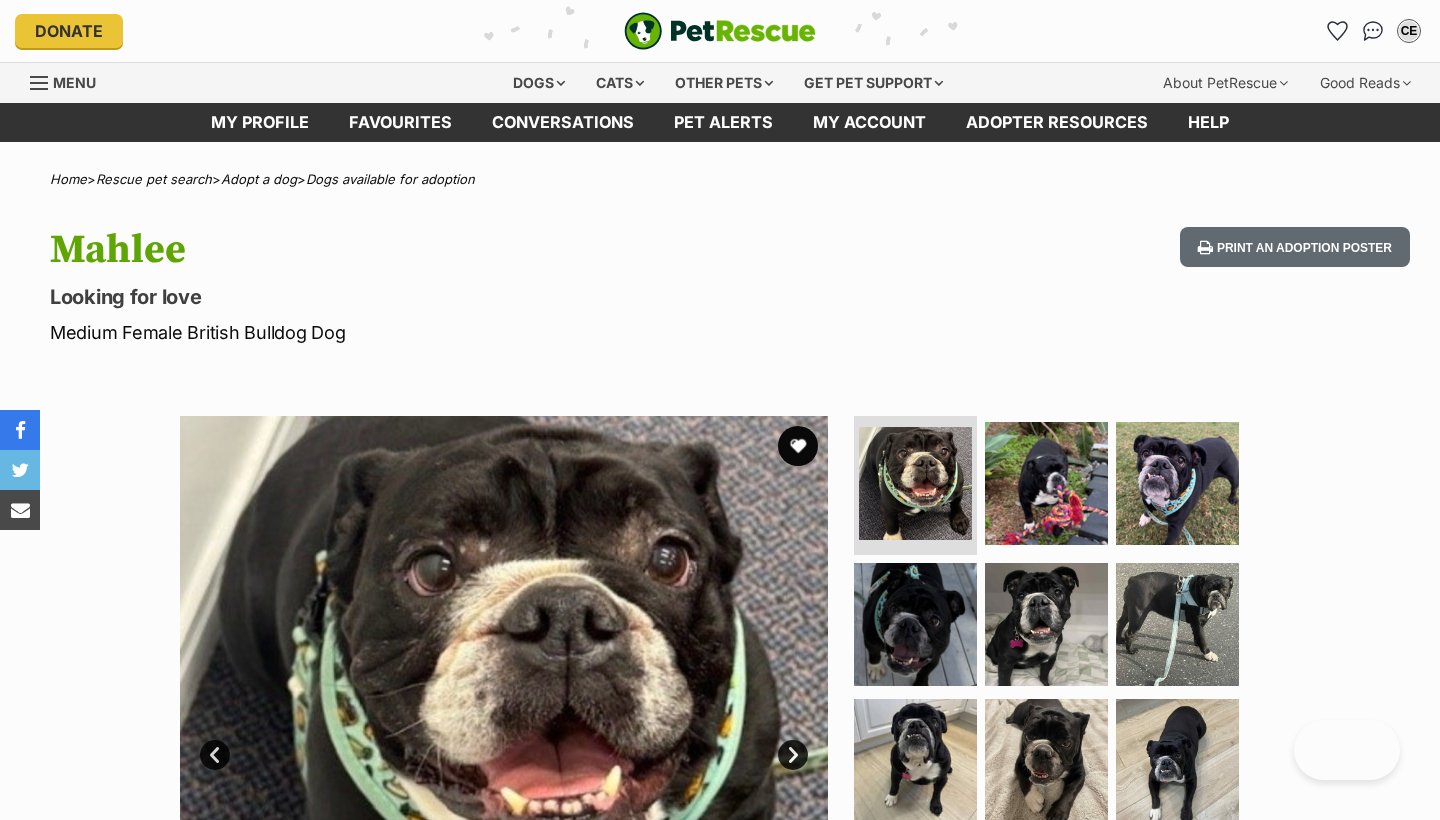 scroll, scrollTop: 0, scrollLeft: 0, axis: both 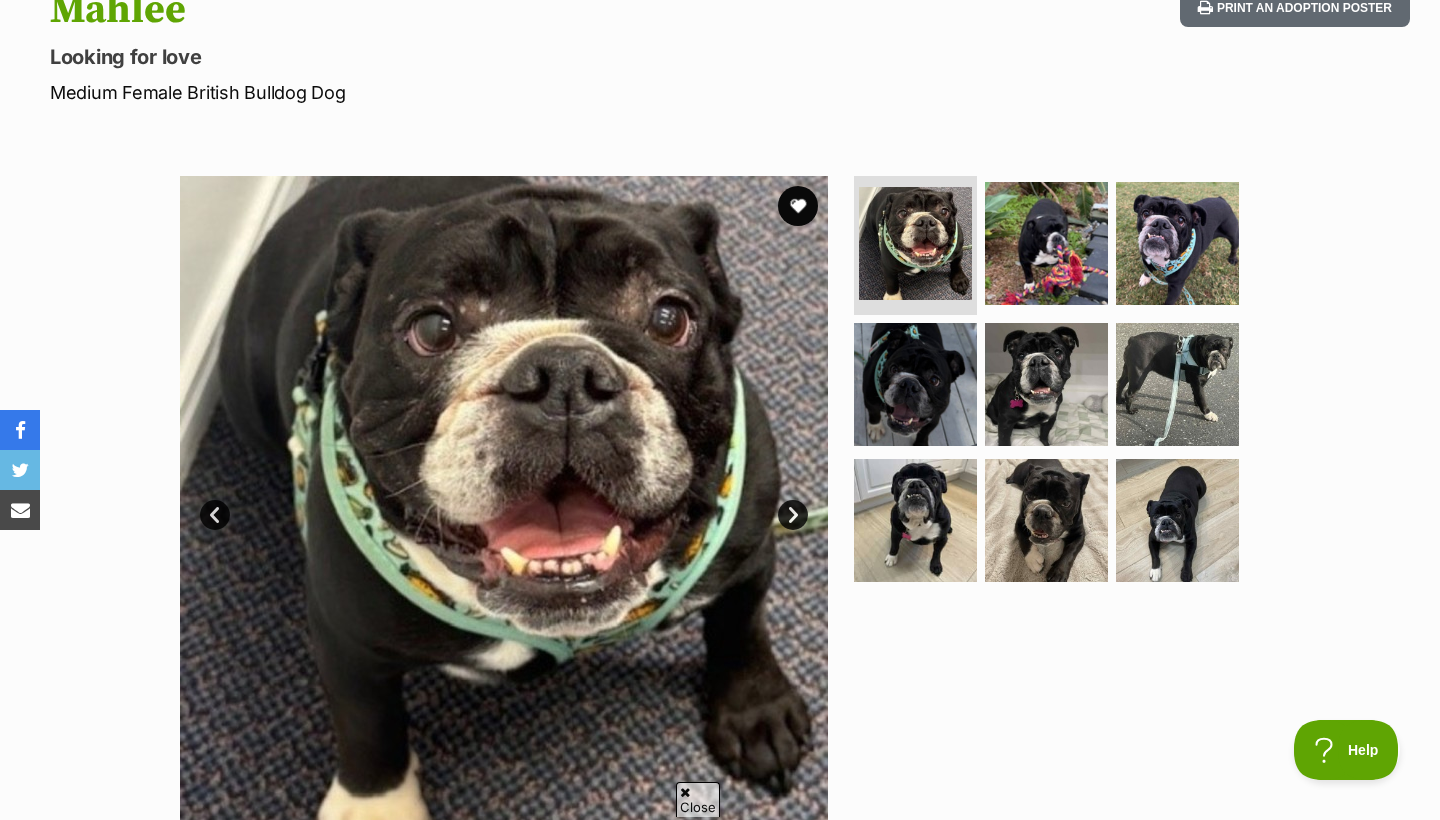 click on "Next" at bounding box center [793, 515] 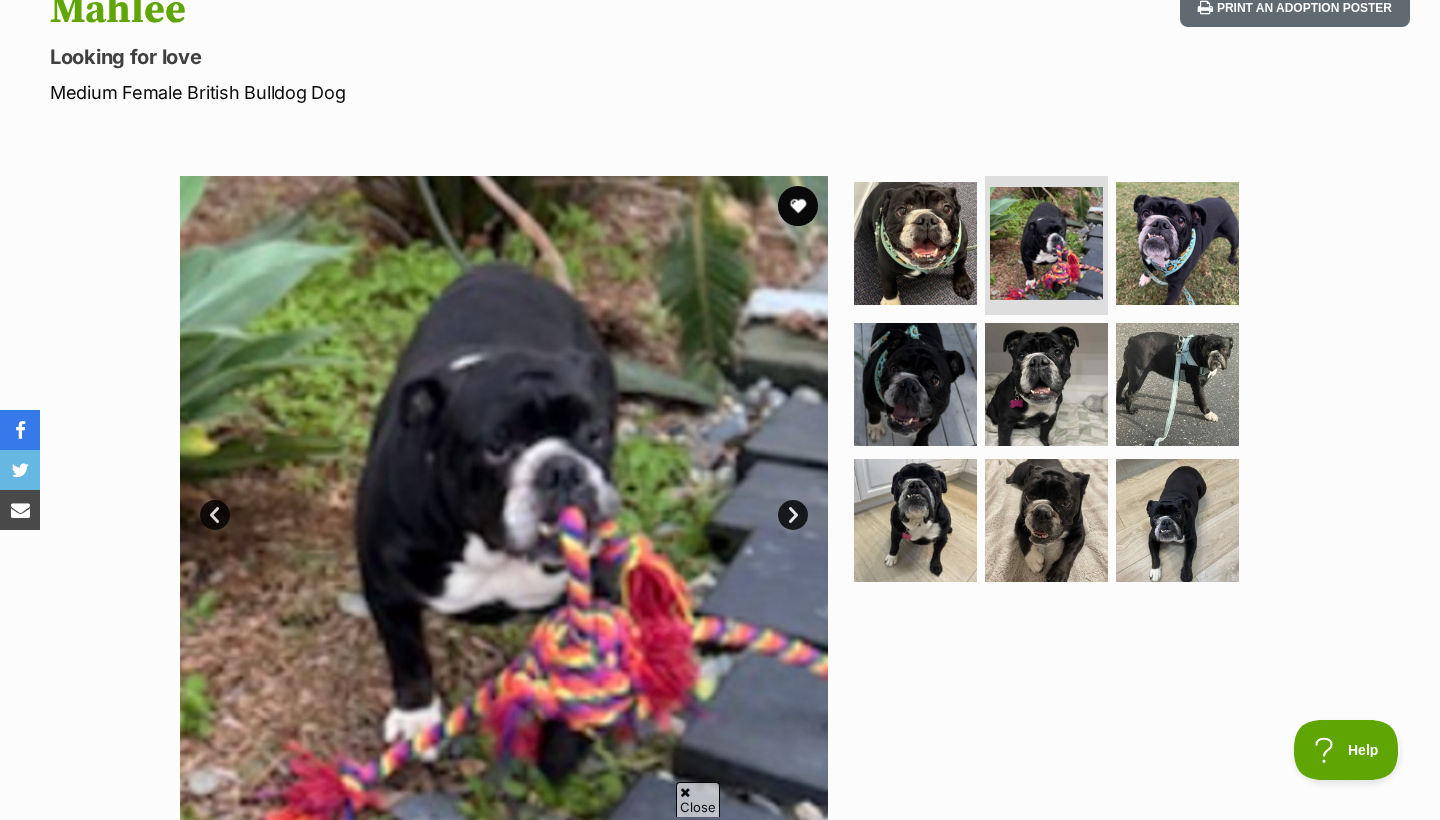 click on "Next" at bounding box center (793, 515) 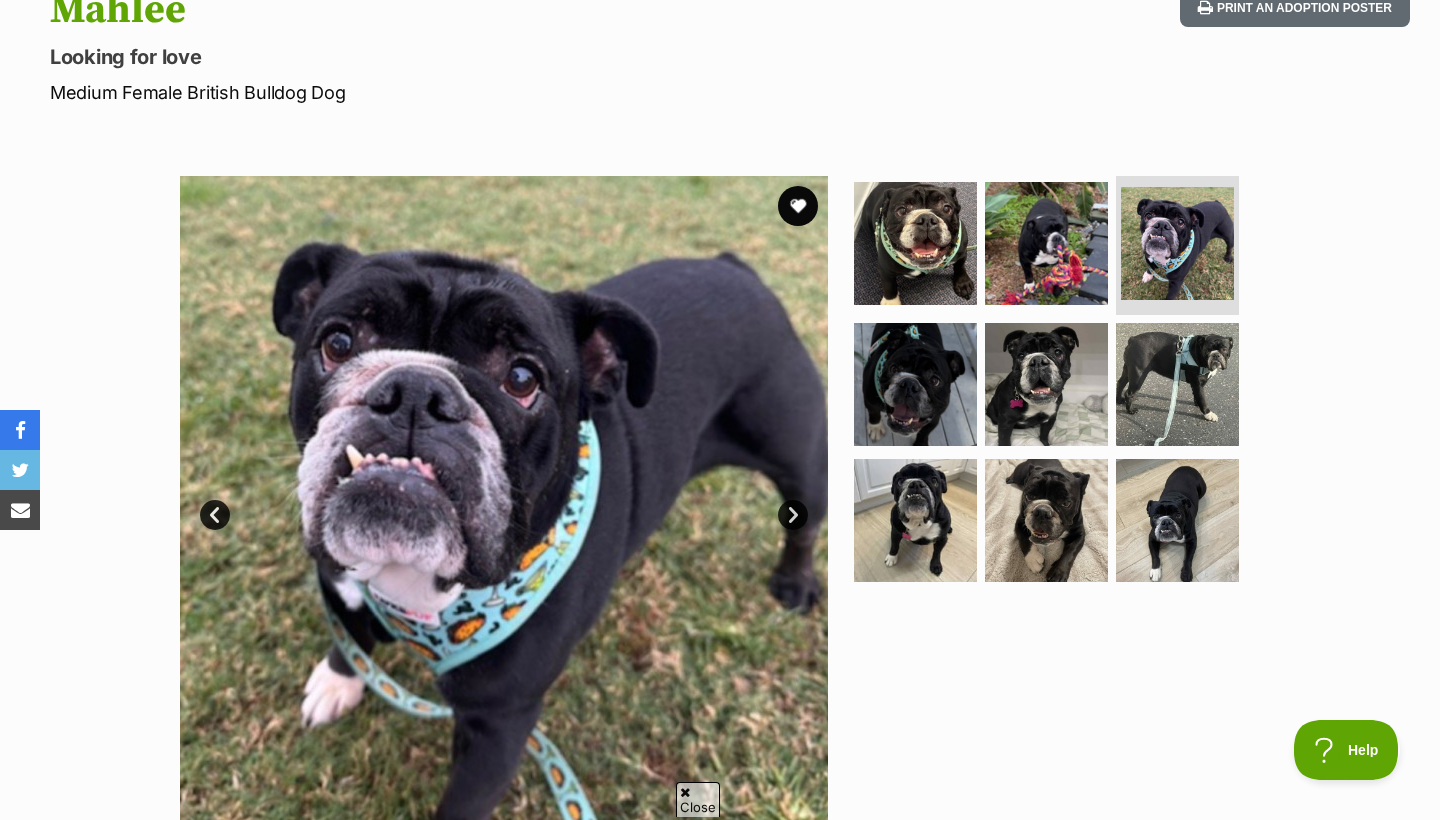 click on "Next" at bounding box center (793, 515) 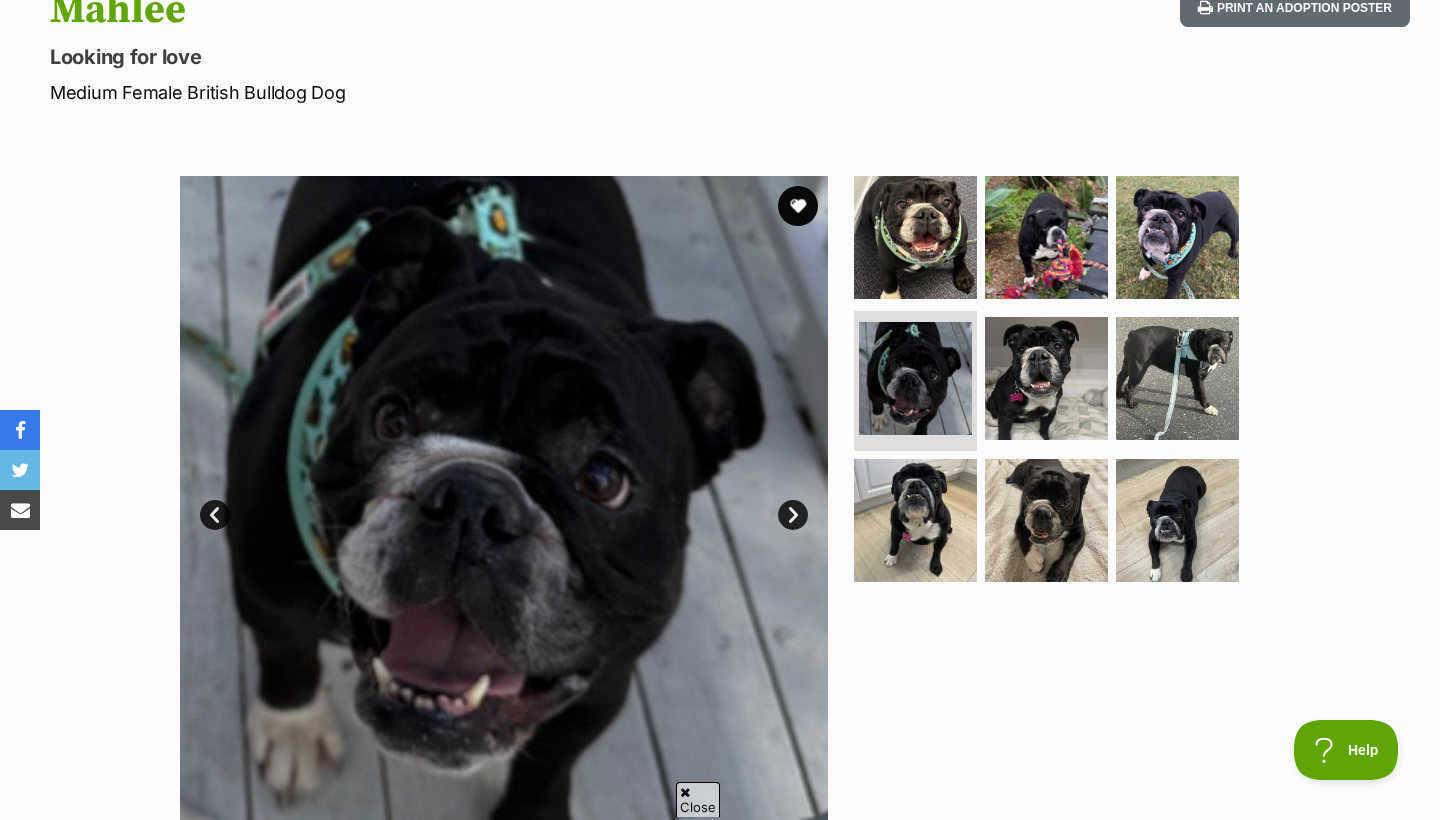 click on "Next" at bounding box center (793, 515) 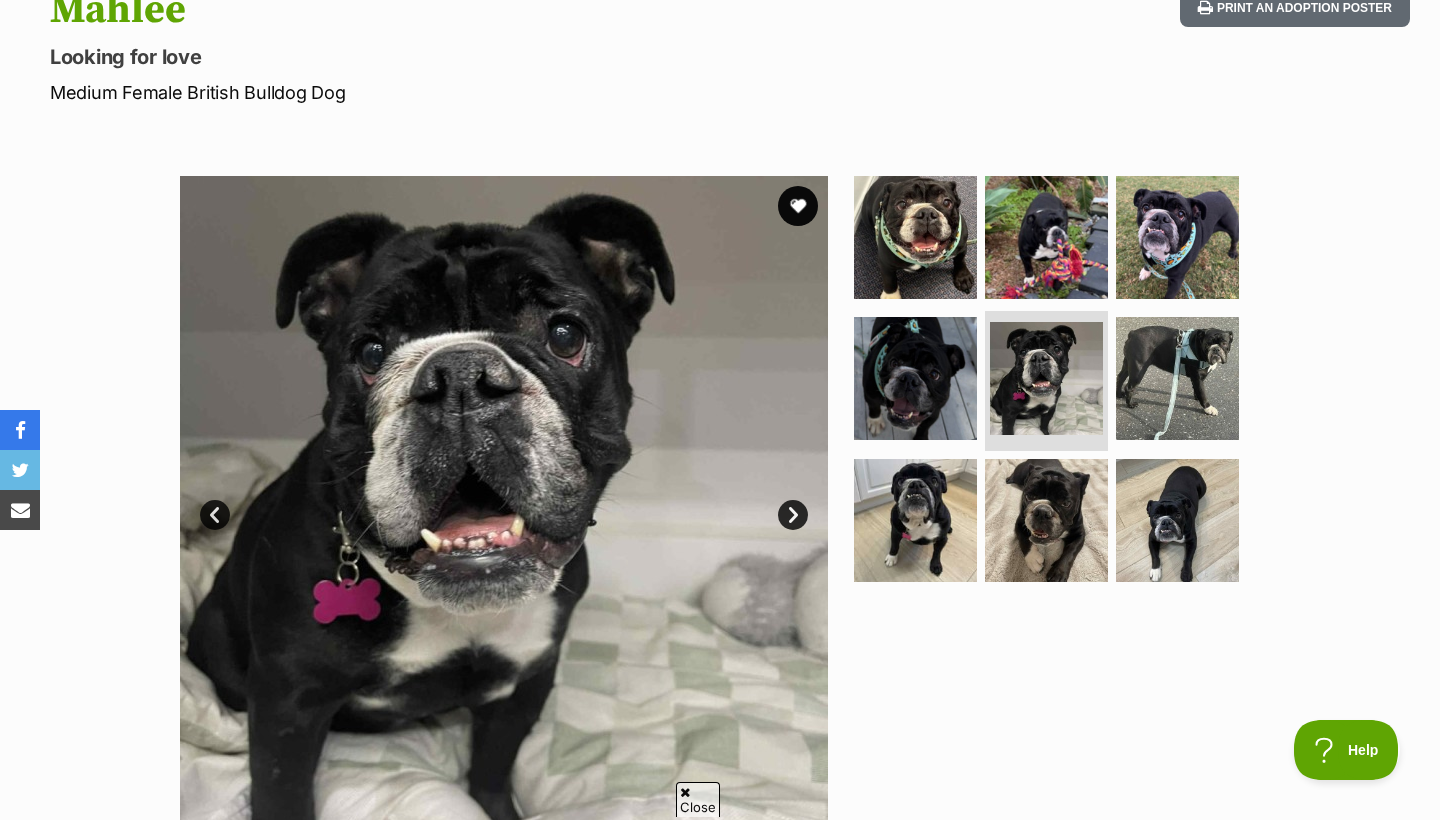 click on "Next" at bounding box center (793, 515) 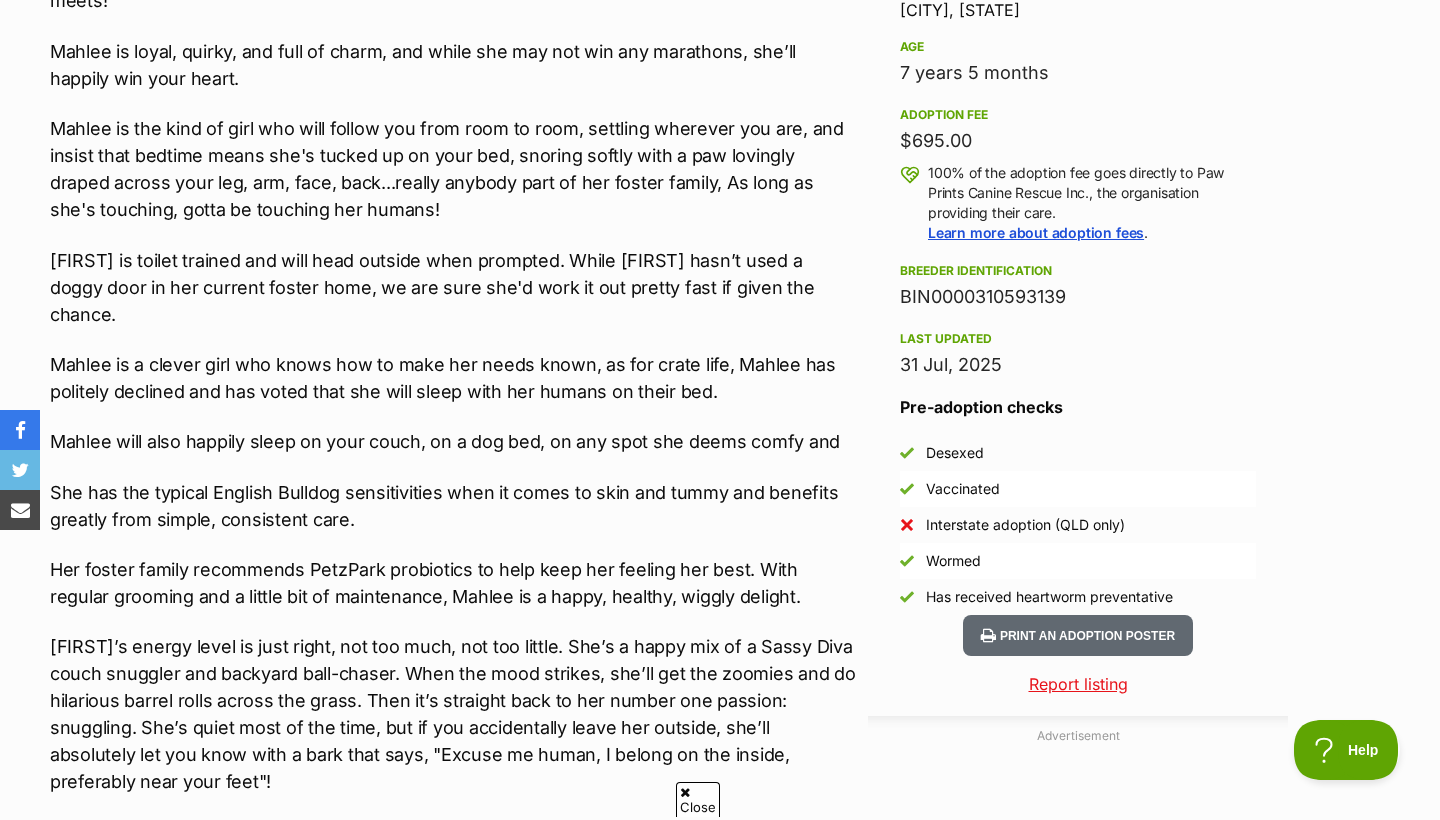 scroll, scrollTop: 1364, scrollLeft: 0, axis: vertical 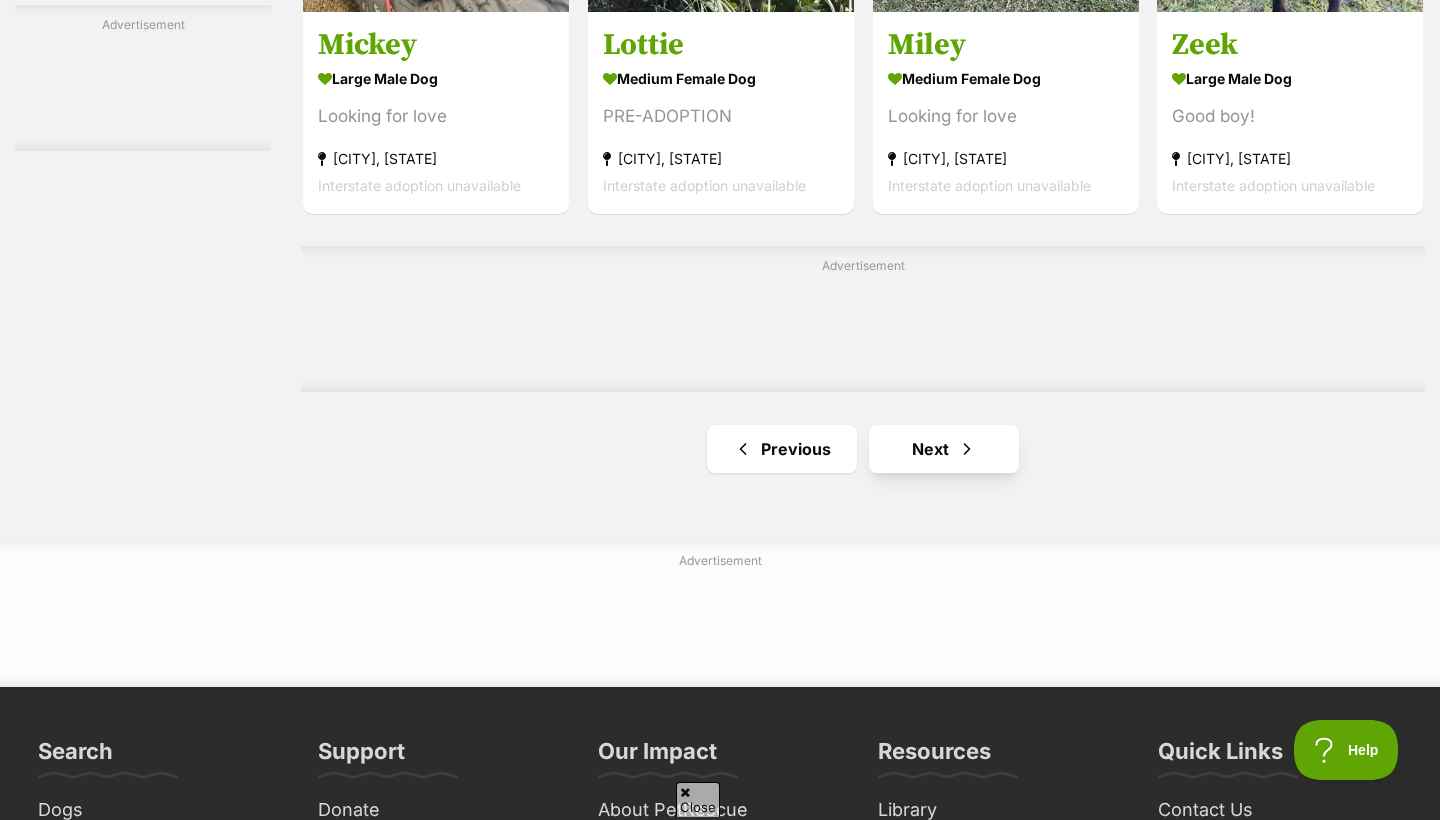 click on "Next" at bounding box center [944, 449] 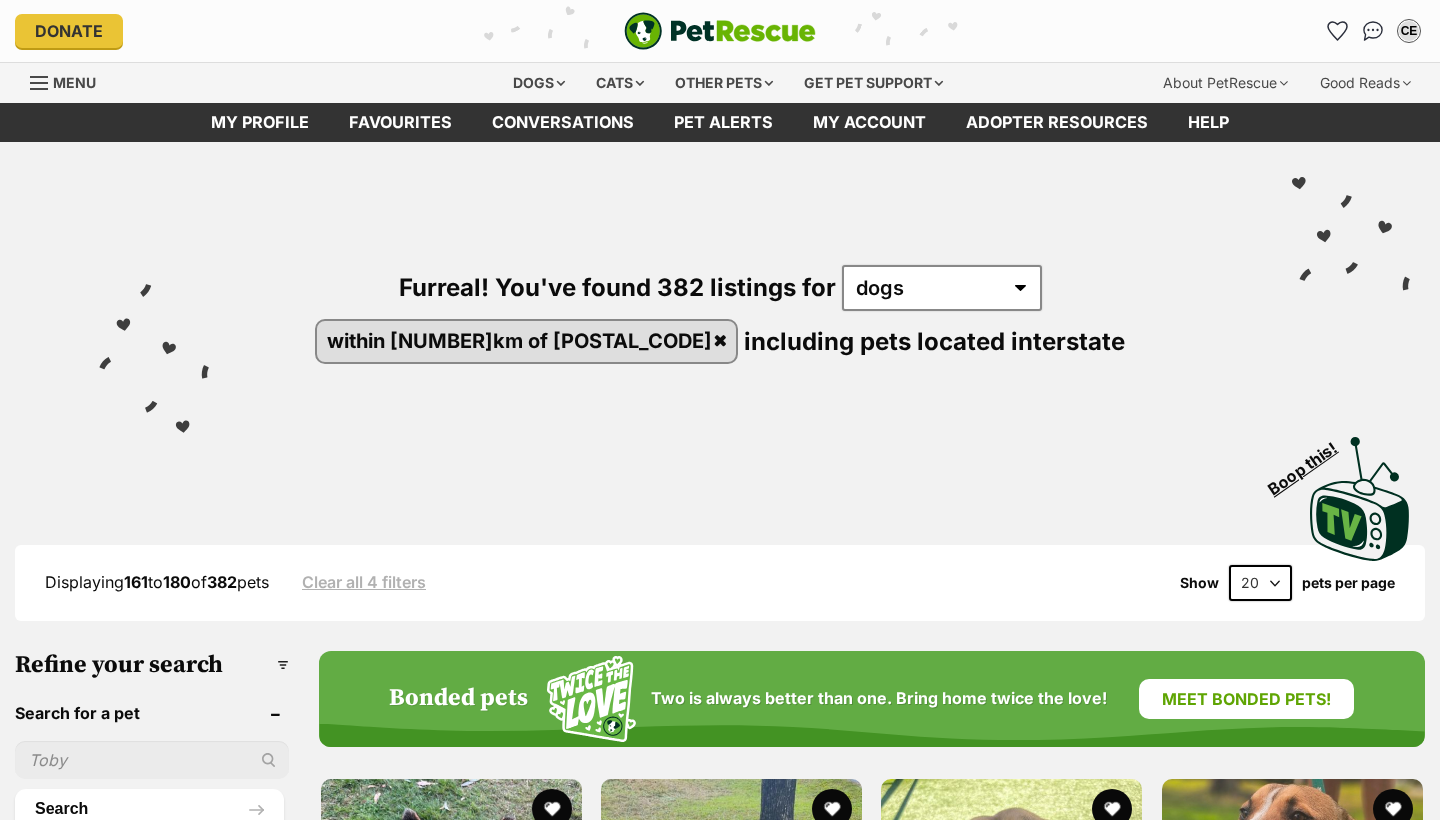 scroll, scrollTop: 122, scrollLeft: 0, axis: vertical 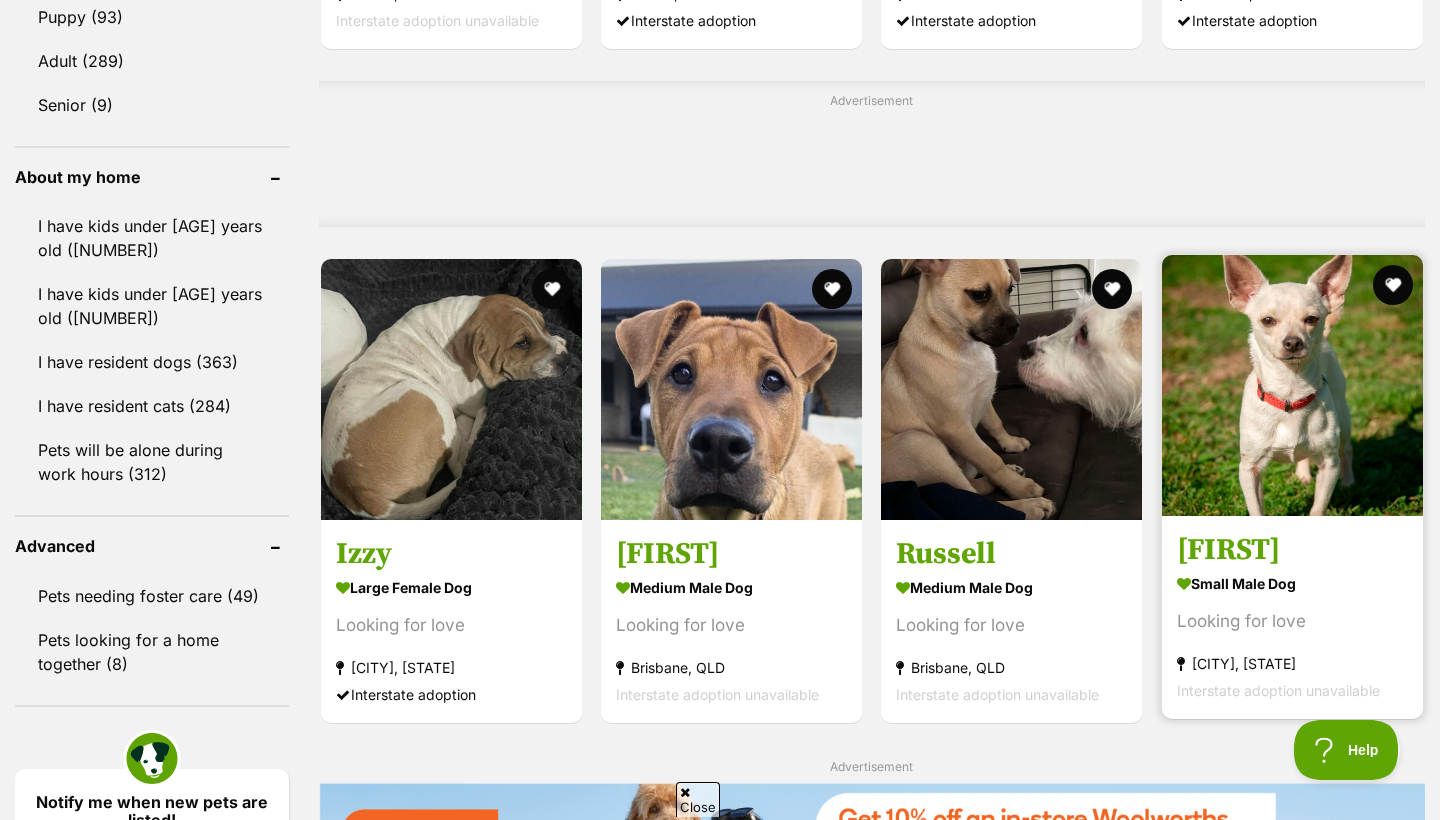 click at bounding box center [1292, 385] 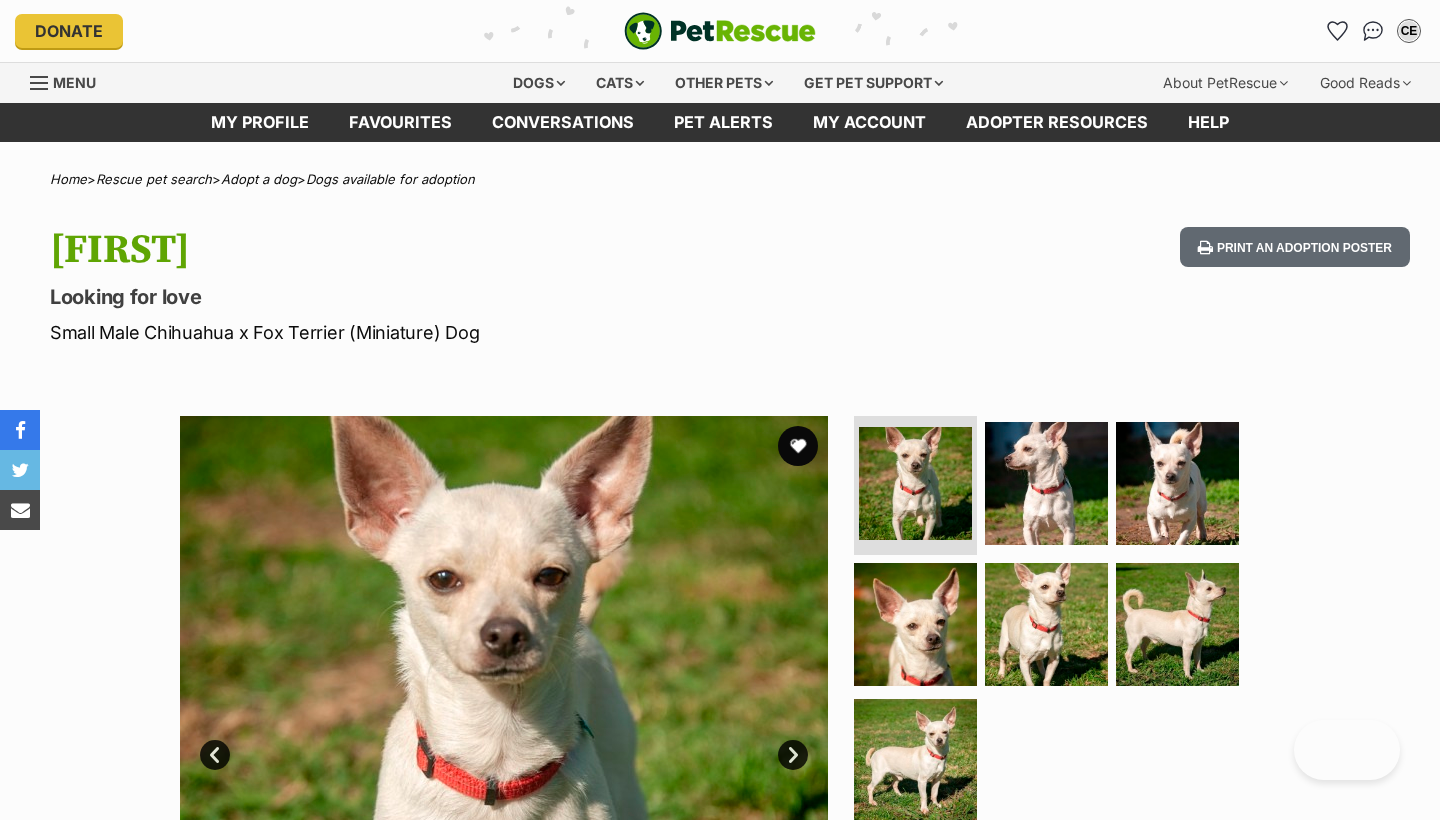 scroll, scrollTop: 0, scrollLeft: 0, axis: both 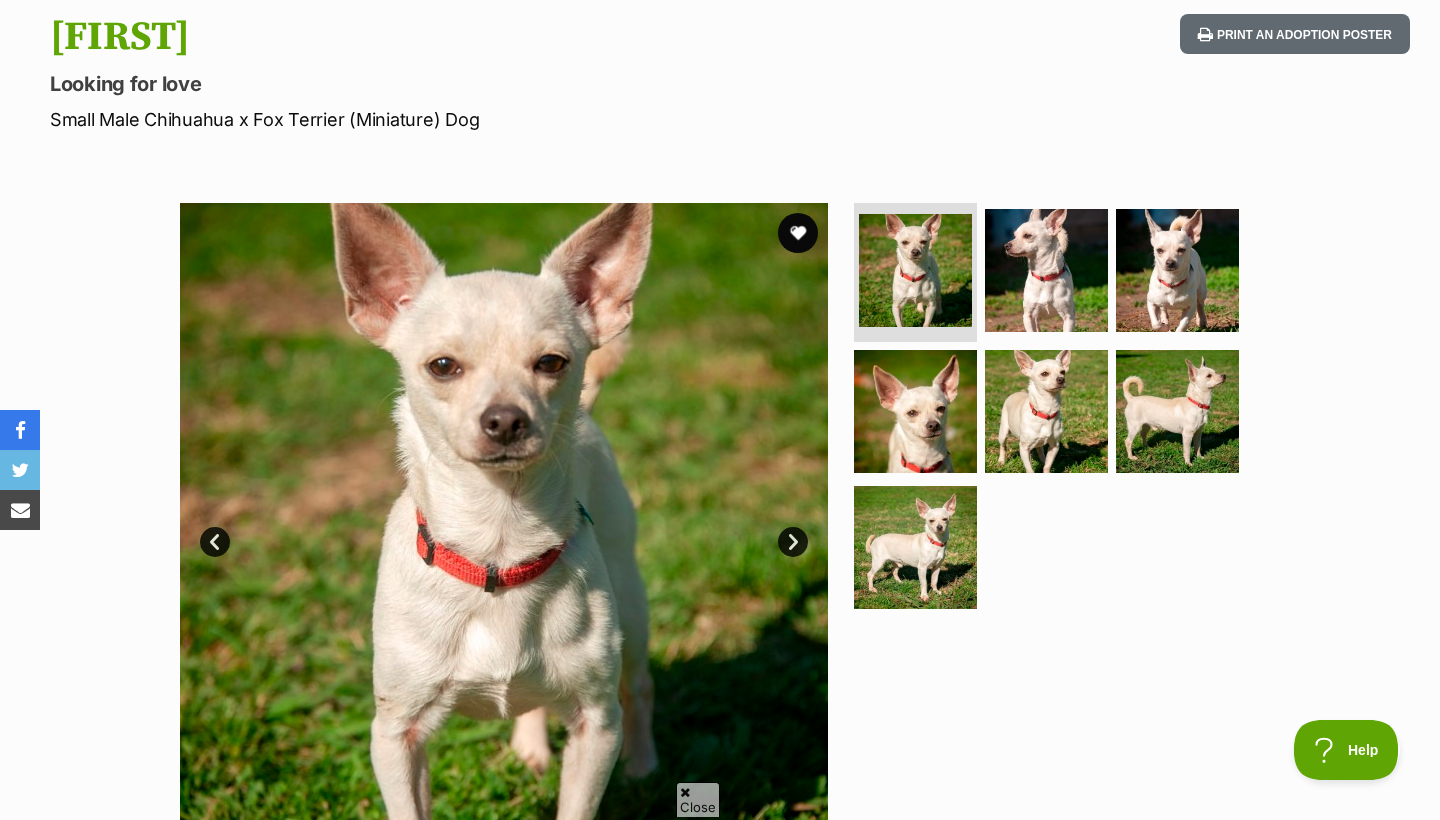 click on "Next" at bounding box center [793, 542] 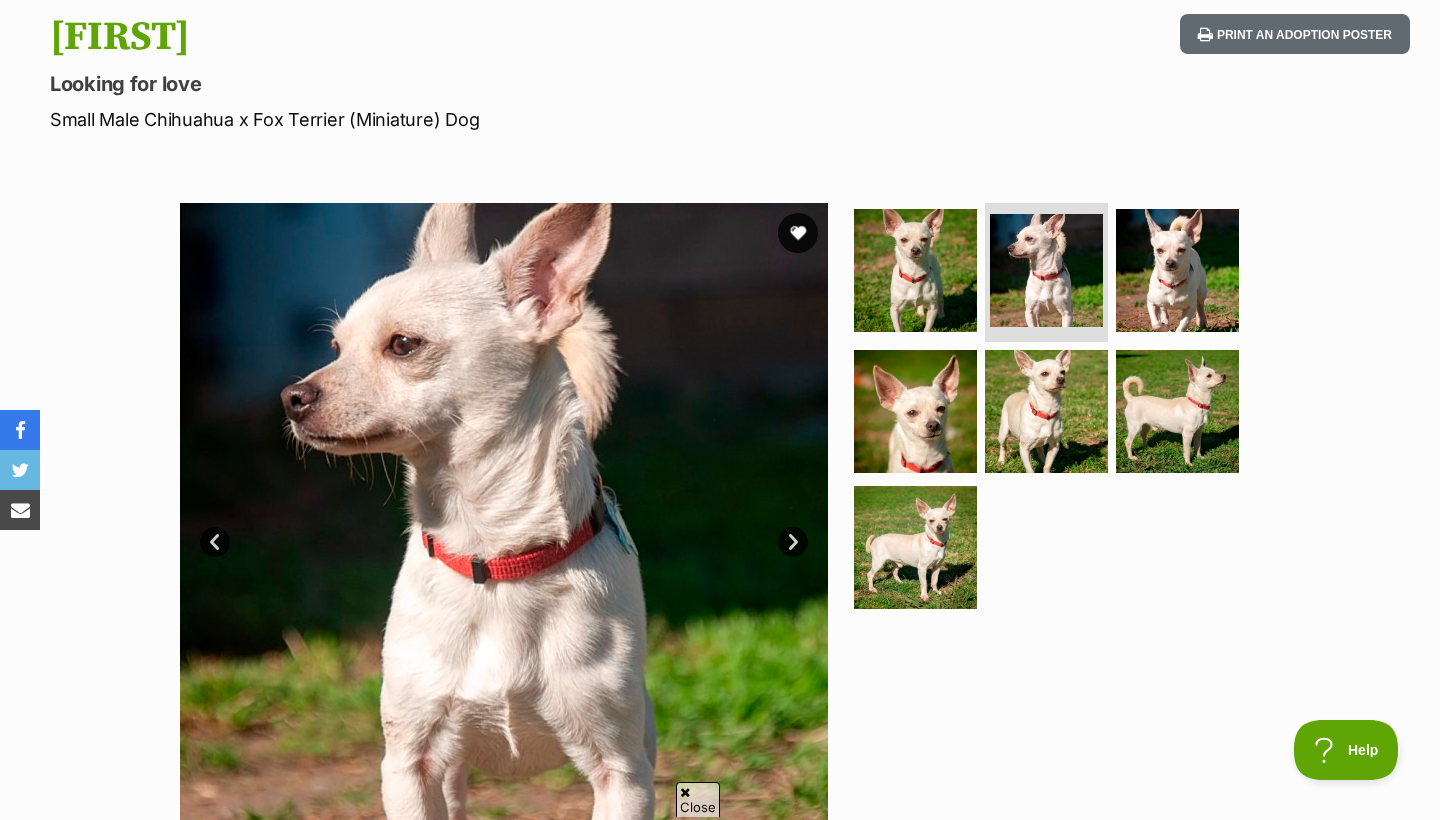 click on "Next" at bounding box center [793, 542] 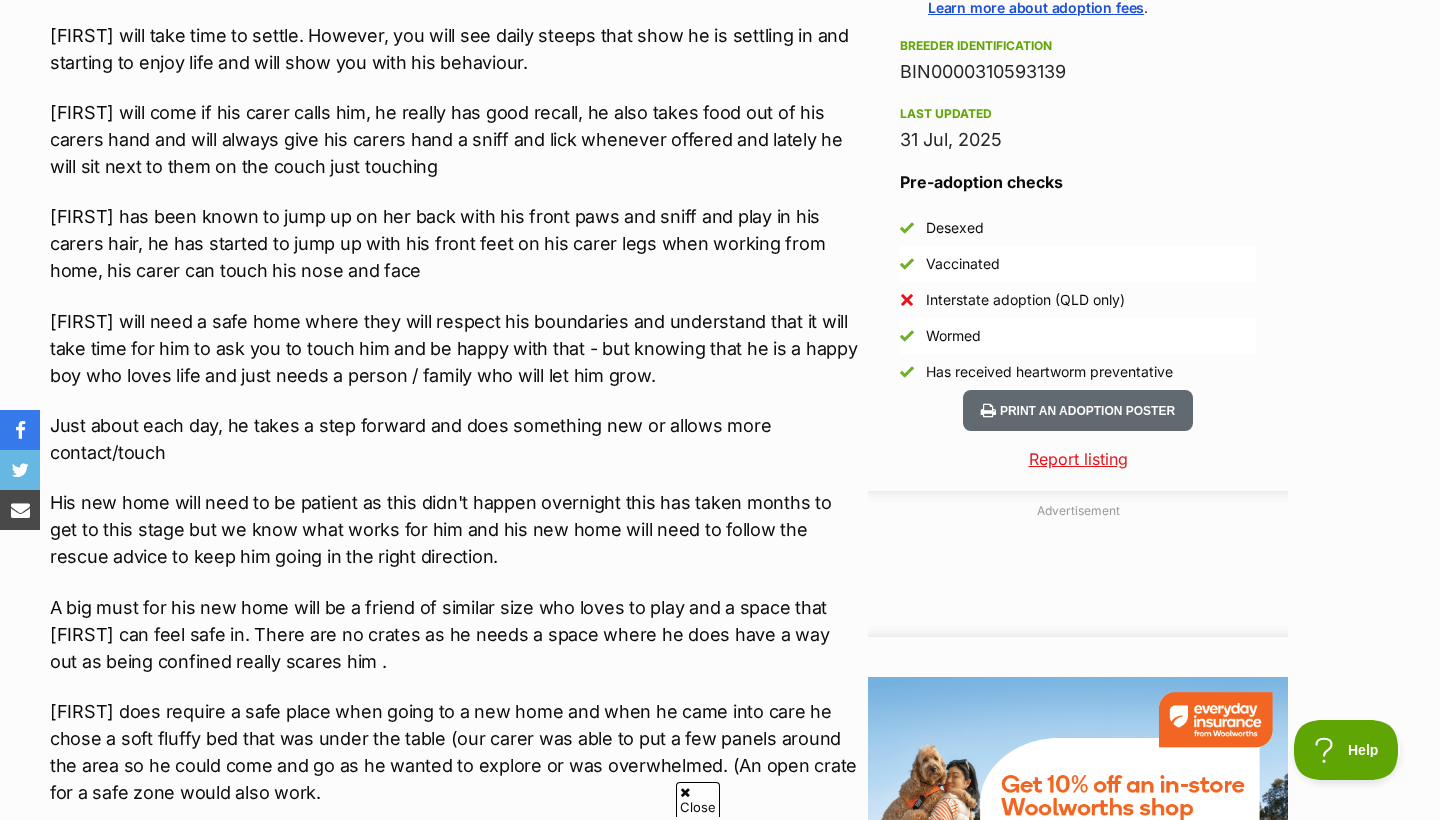 scroll, scrollTop: 1593, scrollLeft: 0, axis: vertical 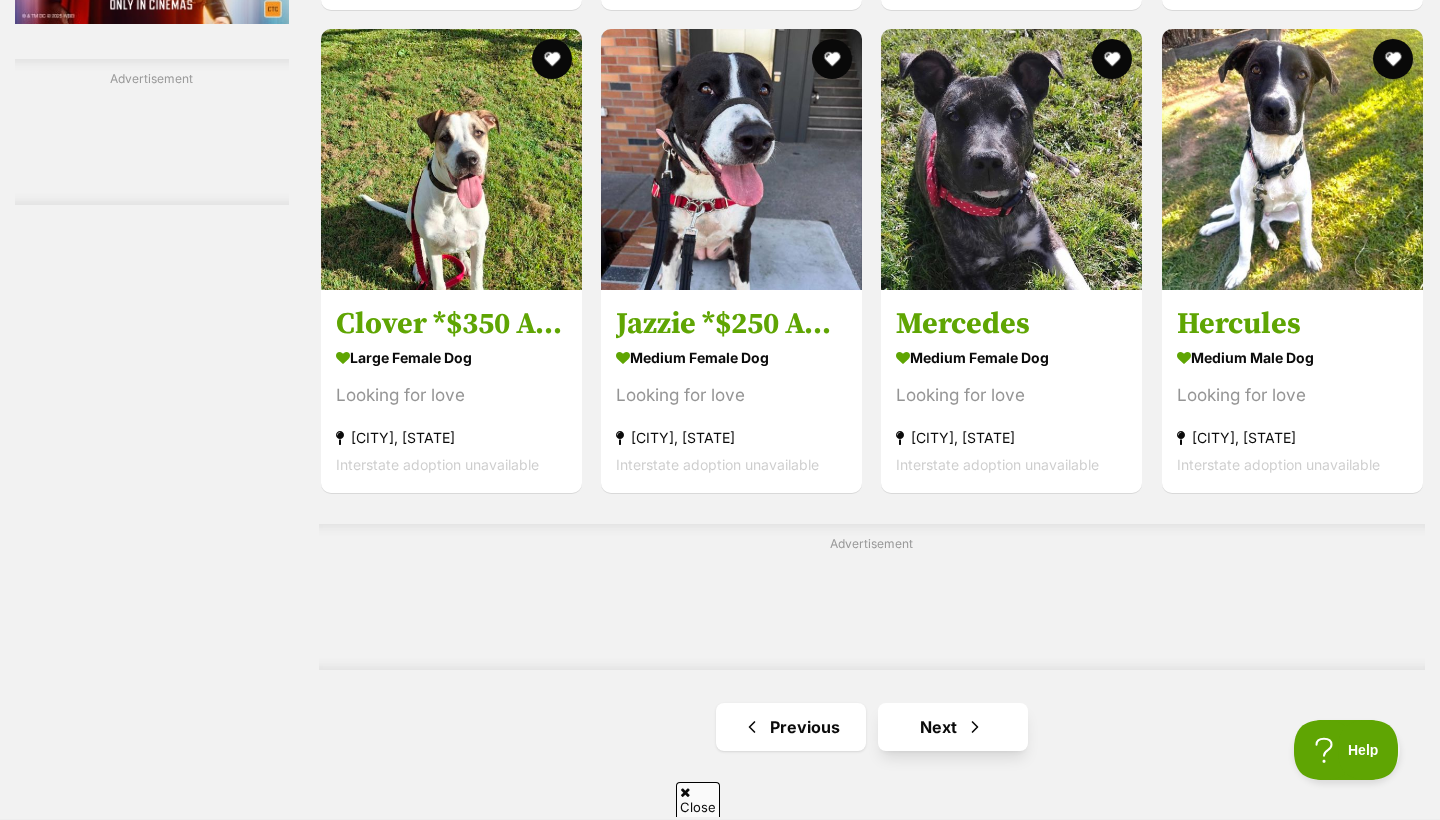 click on "Next" at bounding box center [953, 727] 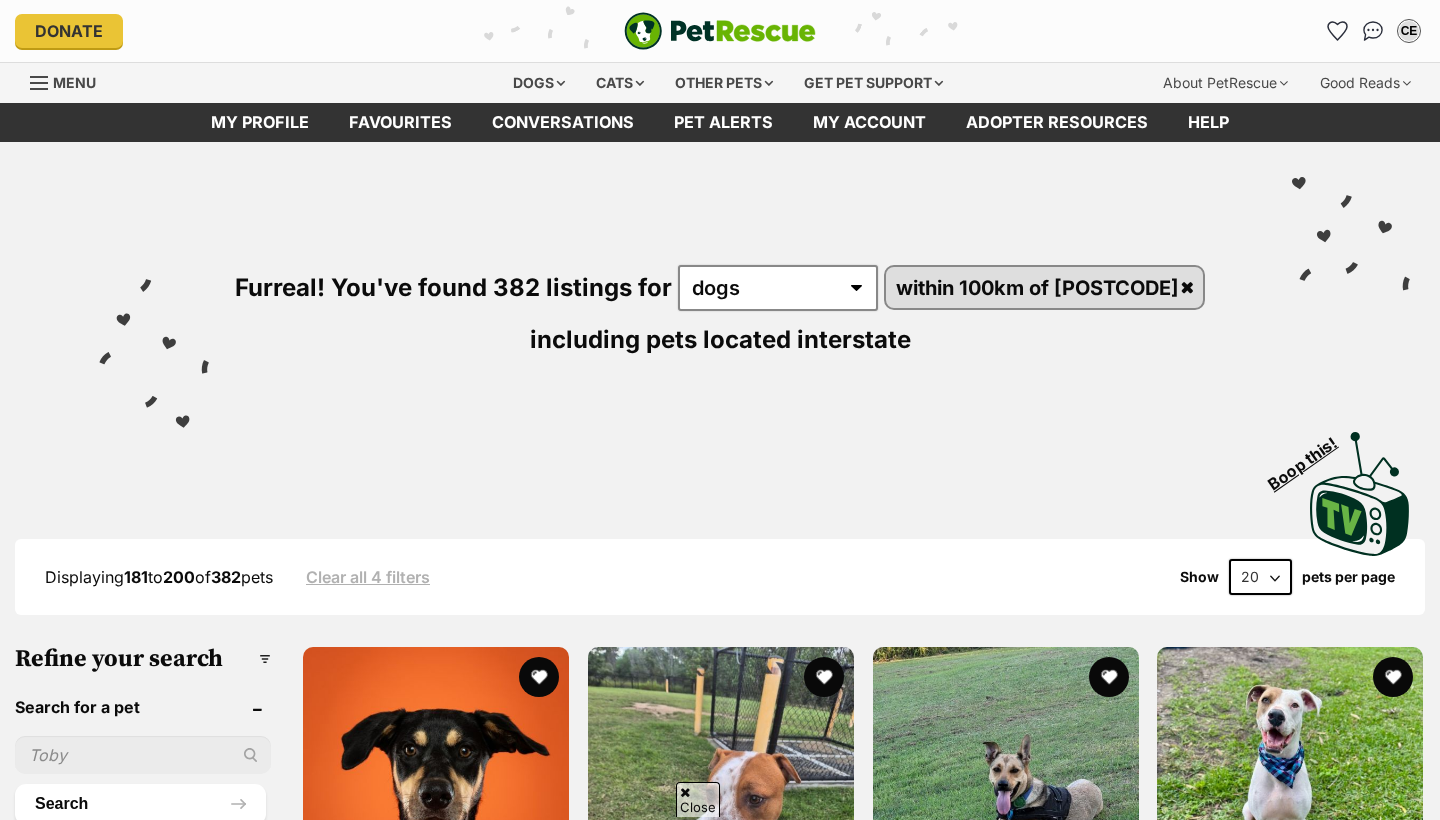scroll, scrollTop: 239, scrollLeft: 0, axis: vertical 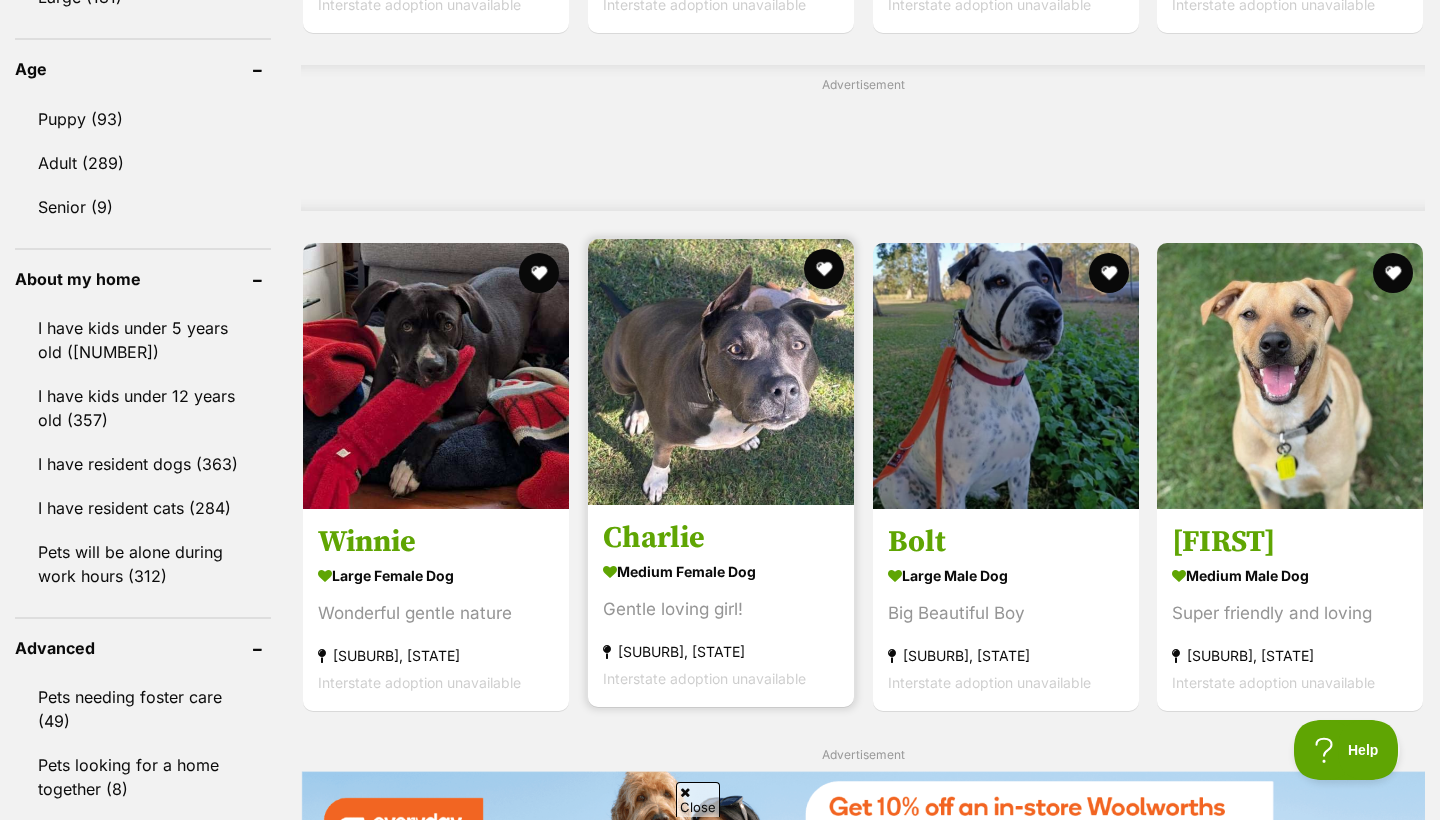 click at bounding box center (721, 372) 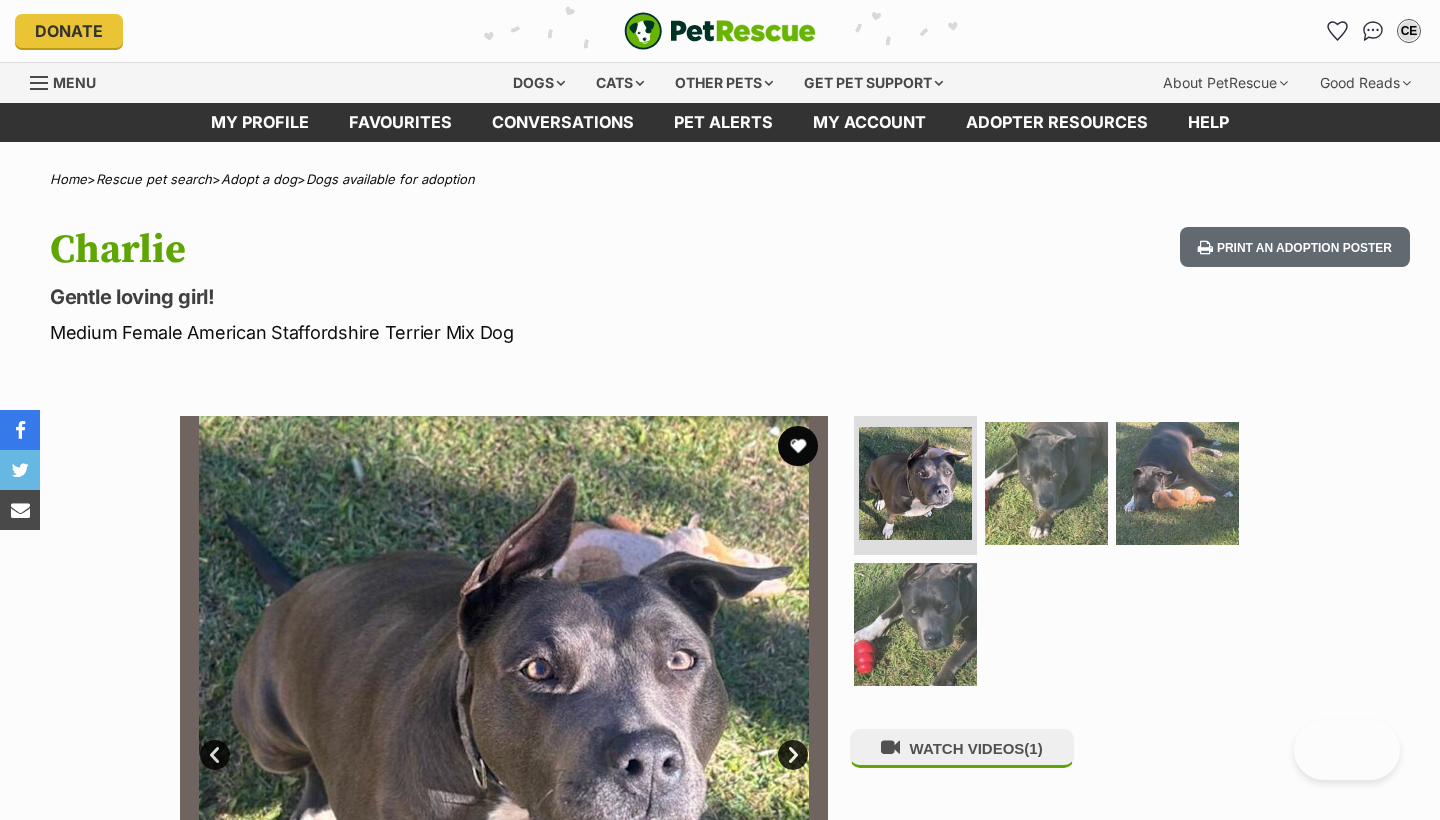 scroll, scrollTop: 0, scrollLeft: 0, axis: both 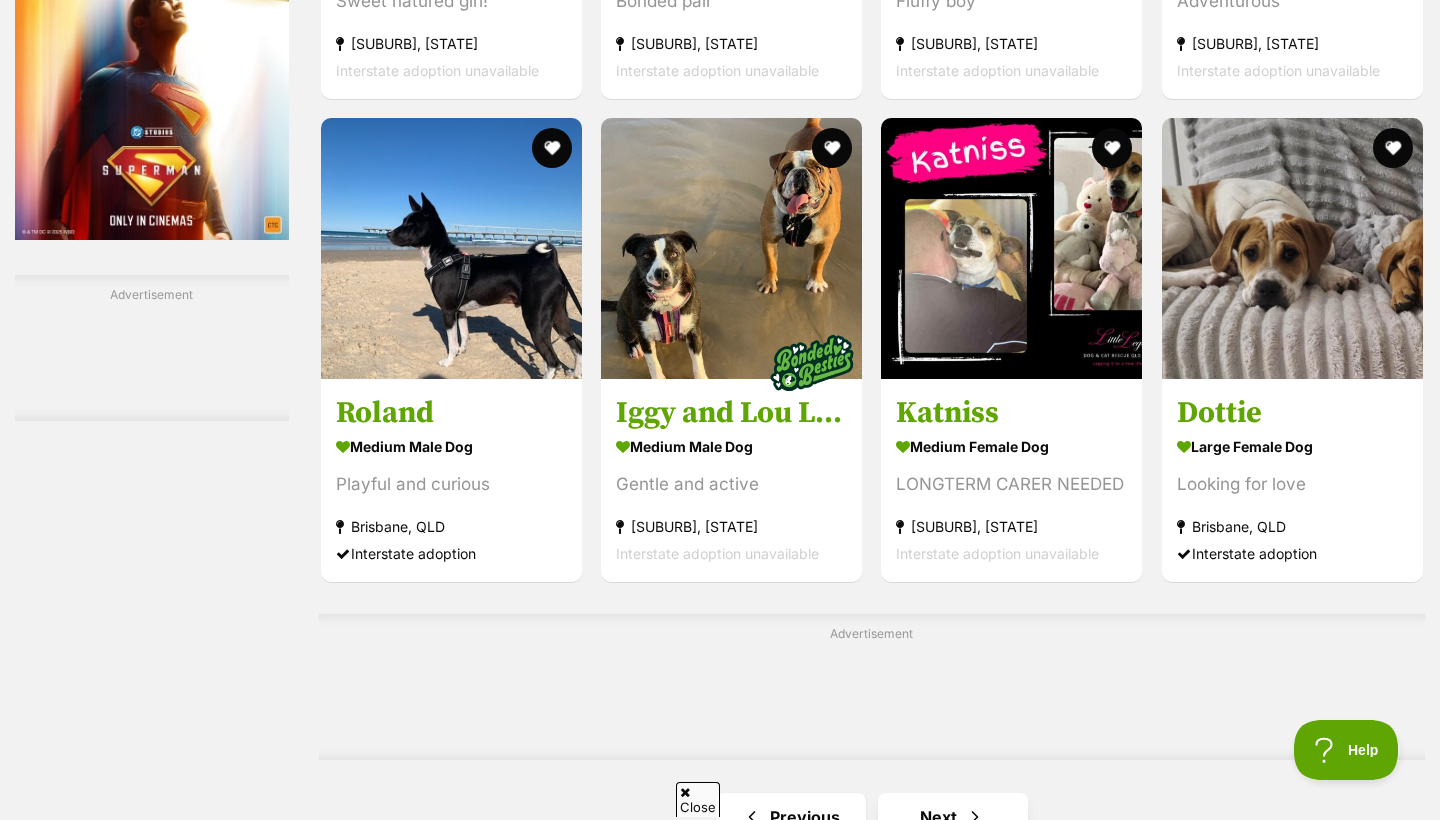 click on "Next" at bounding box center [953, 817] 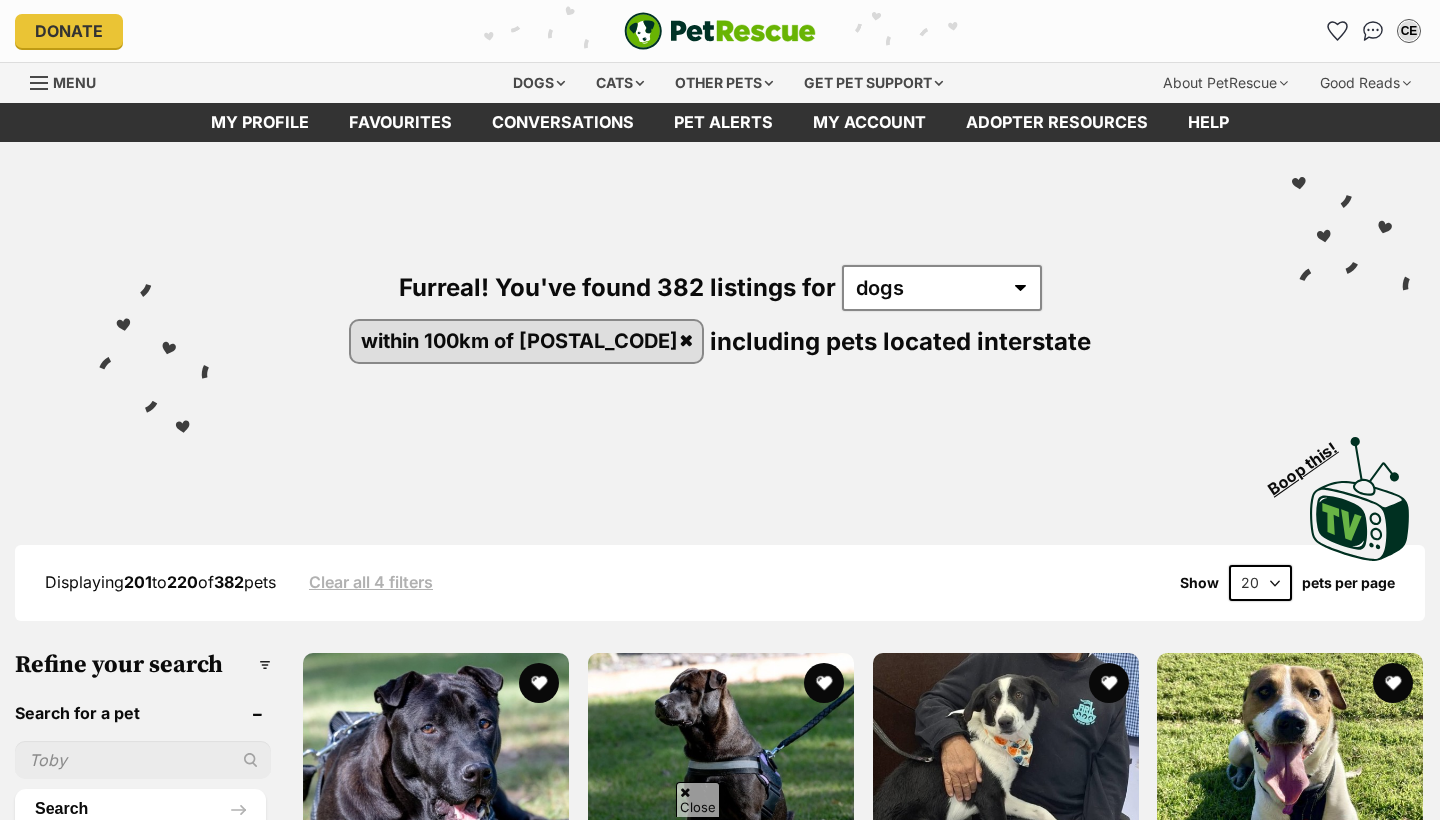 scroll, scrollTop: 326, scrollLeft: 0, axis: vertical 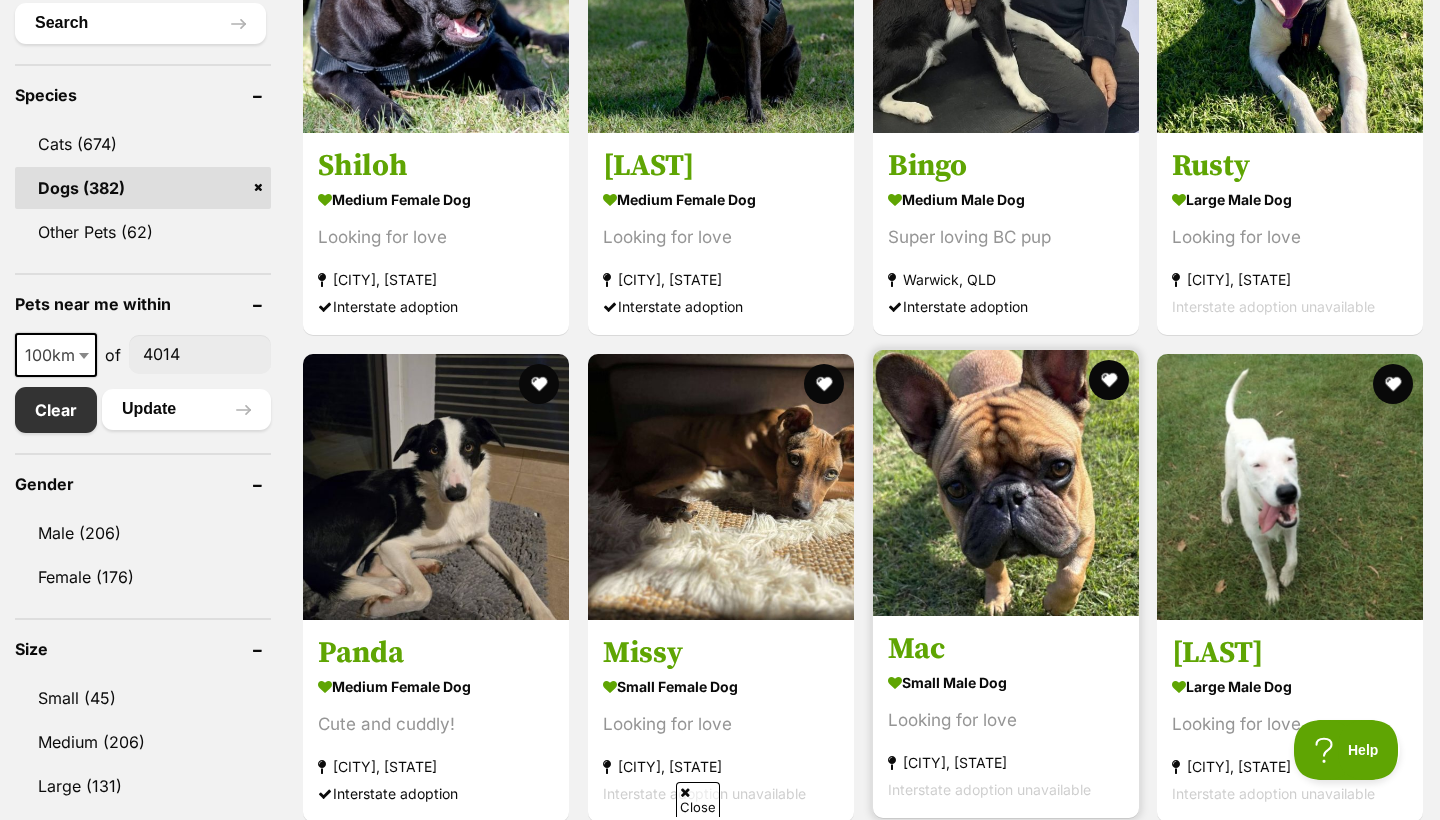 click at bounding box center [1006, 483] 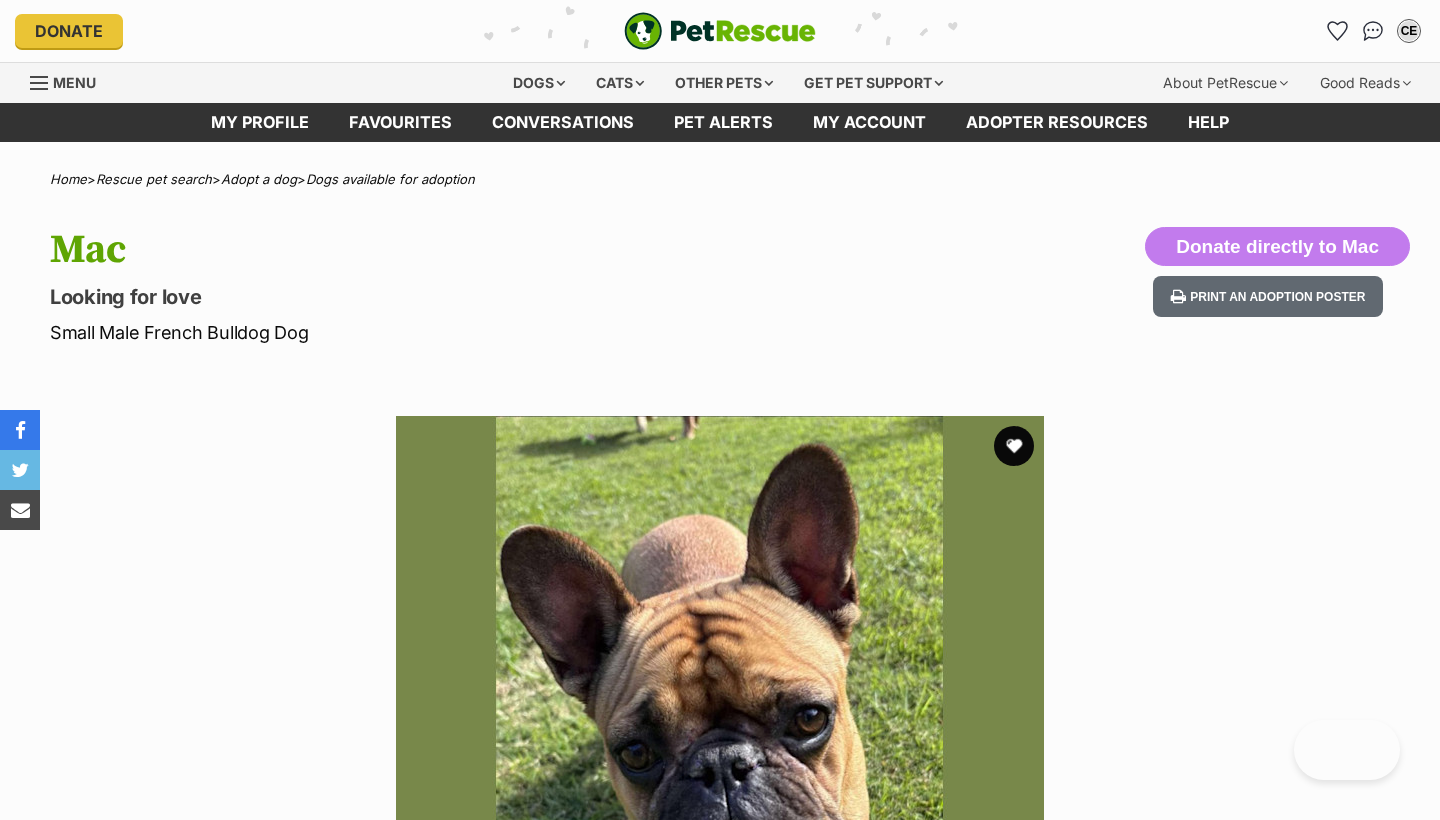 scroll, scrollTop: 0, scrollLeft: 0, axis: both 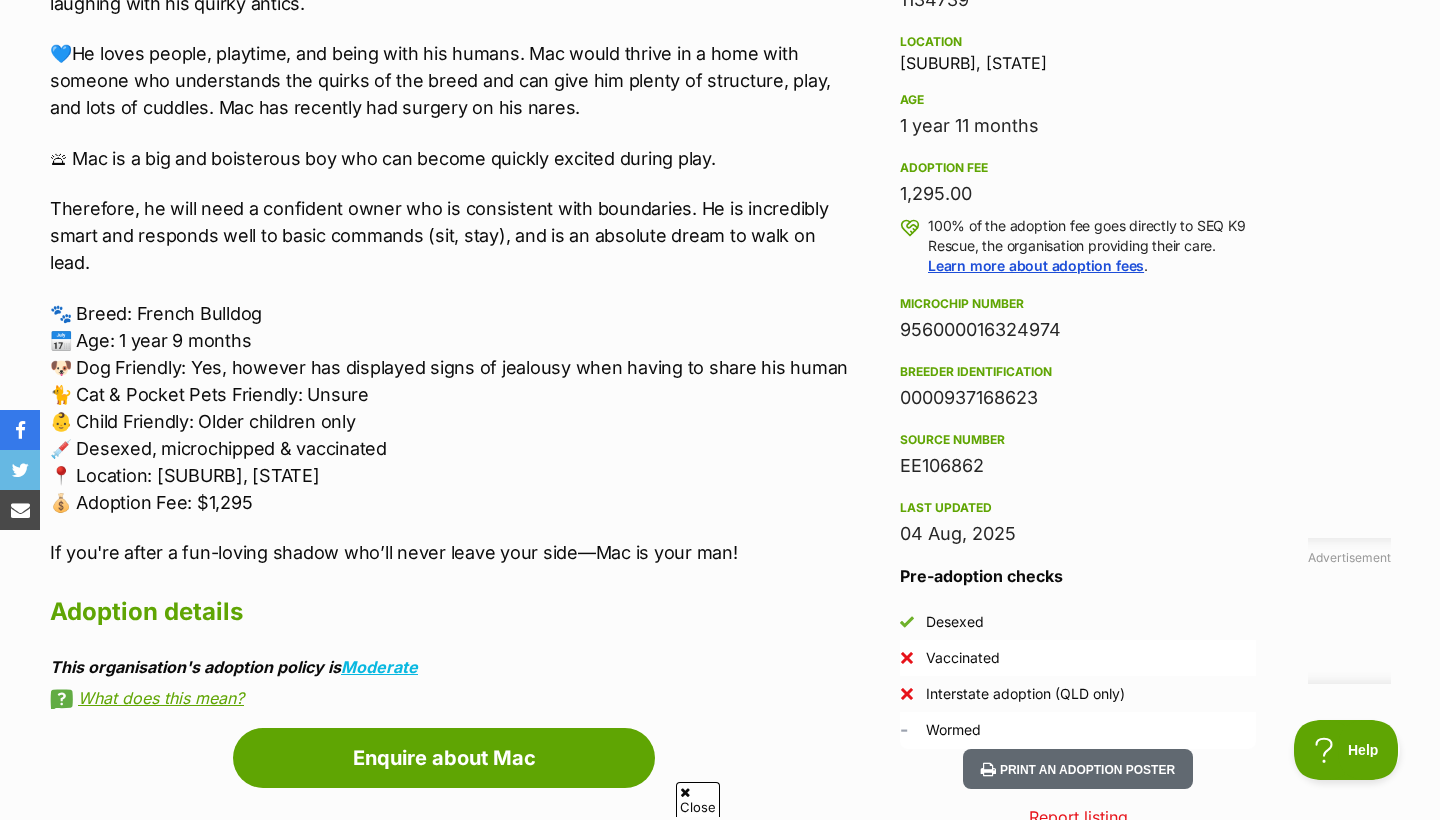 click on "What does this mean?" at bounding box center (454, 698) 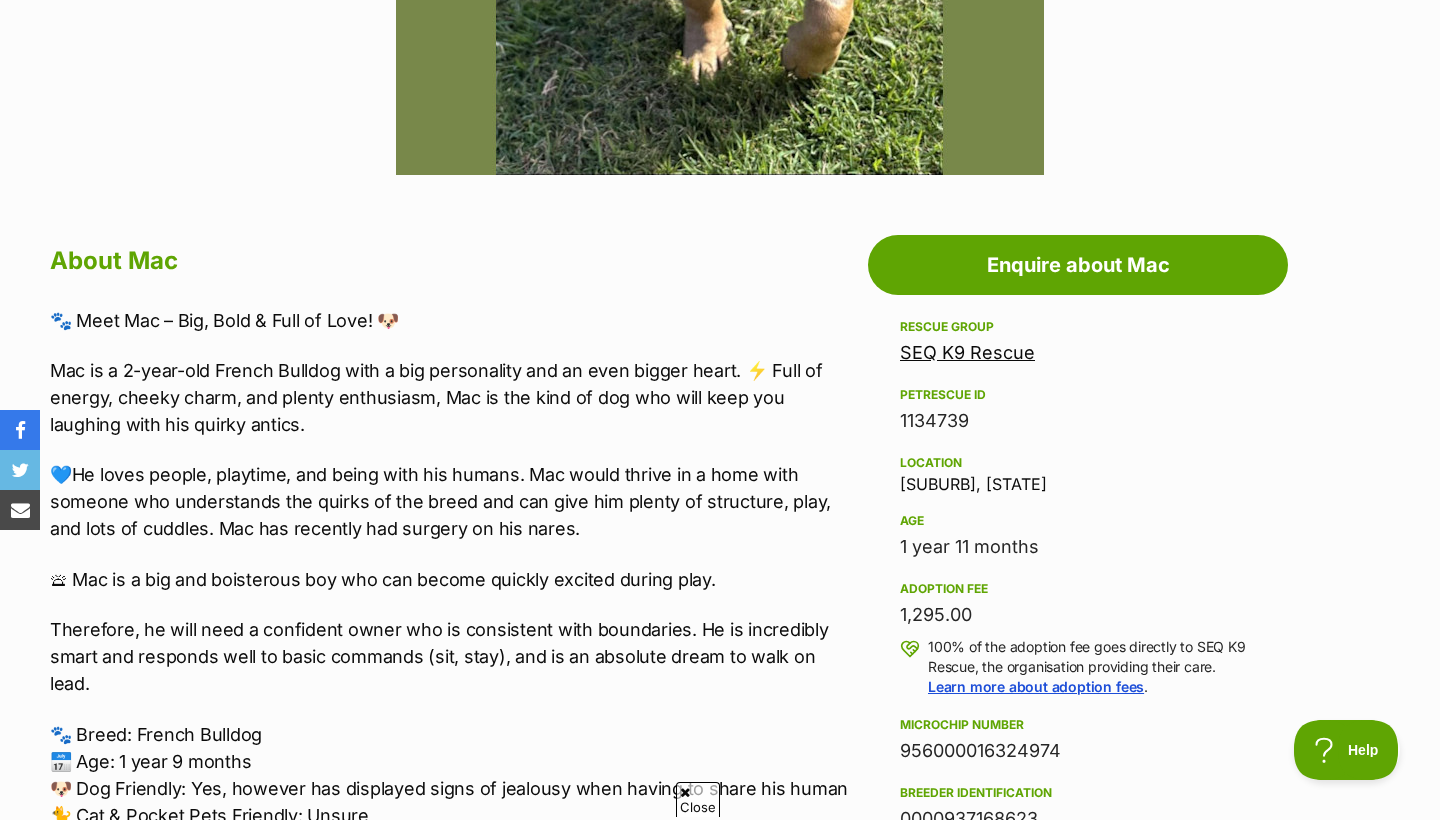 scroll, scrollTop: 896, scrollLeft: 0, axis: vertical 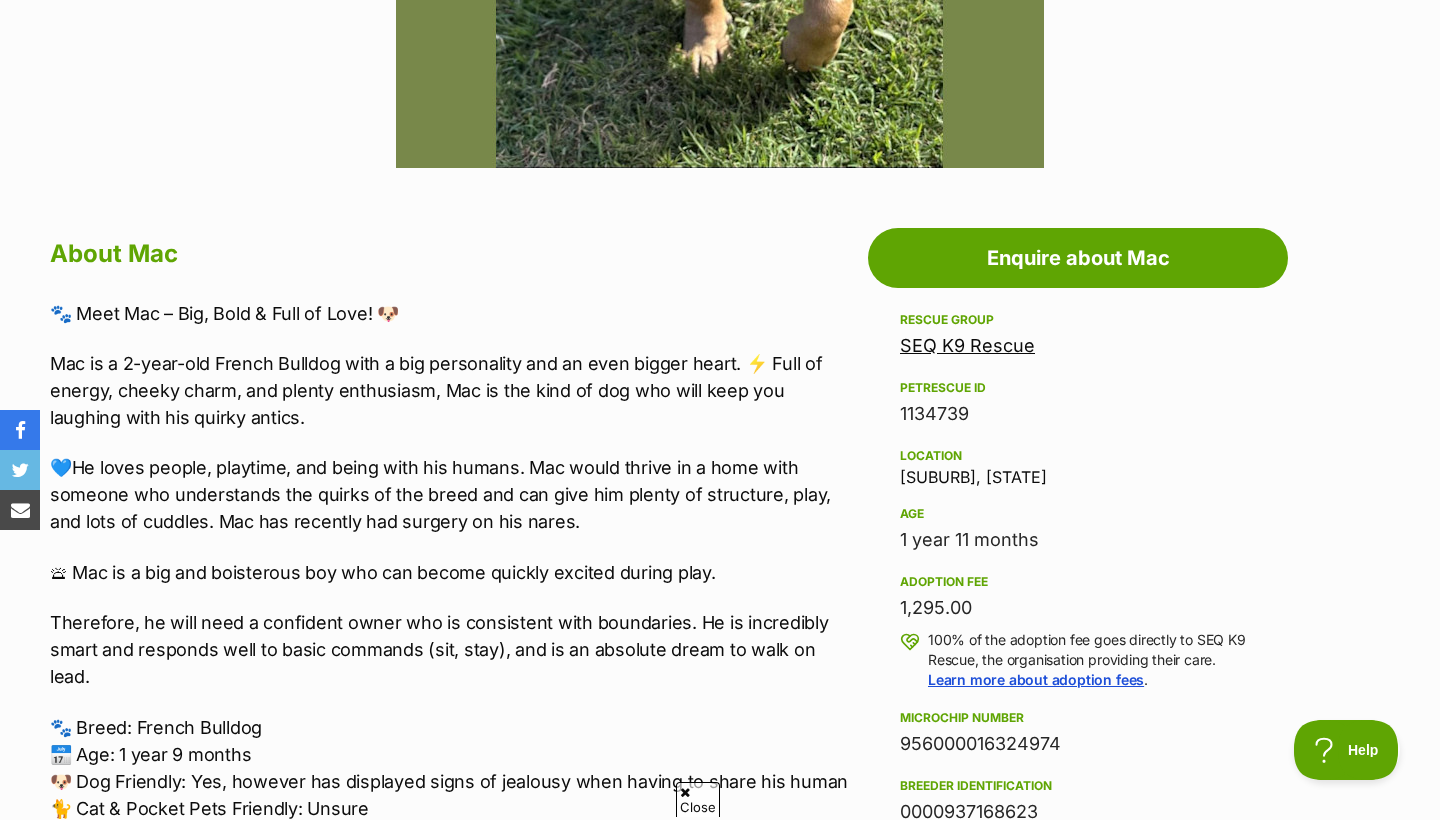 click on "SEQ K9 Rescue" at bounding box center (967, 345) 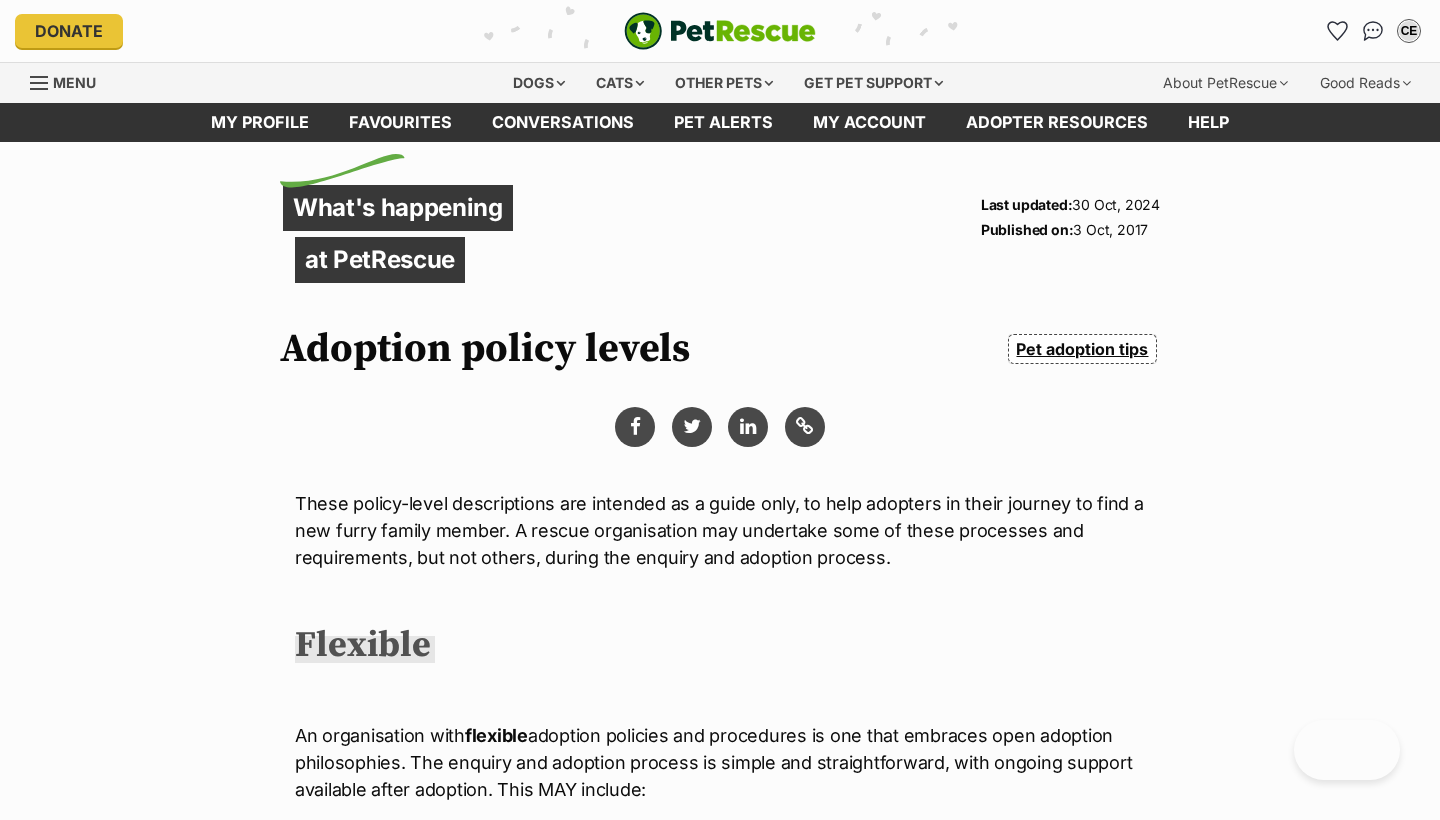 scroll, scrollTop: 0, scrollLeft: 0, axis: both 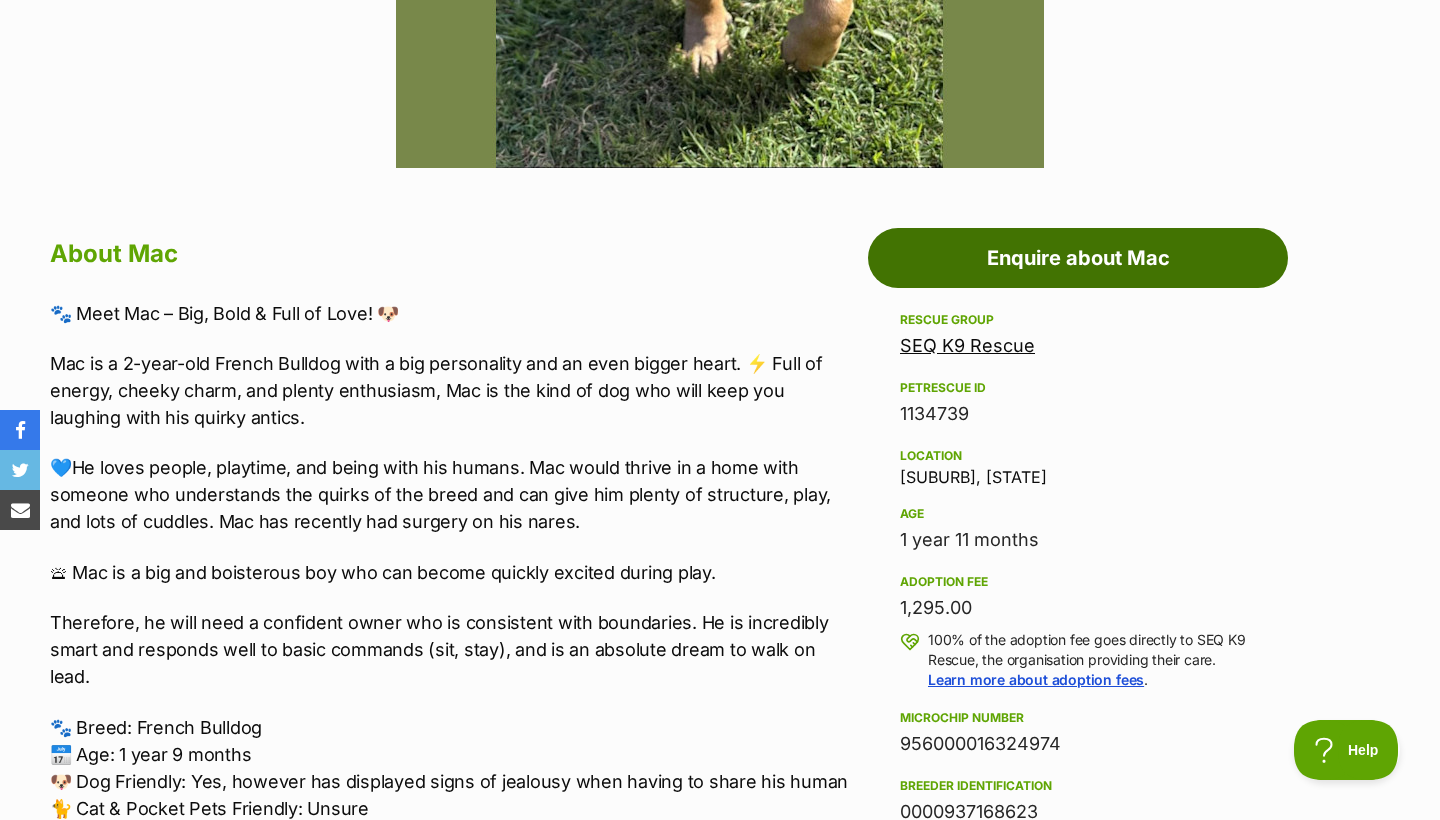 click on "Enquire about Mac" at bounding box center [1078, 258] 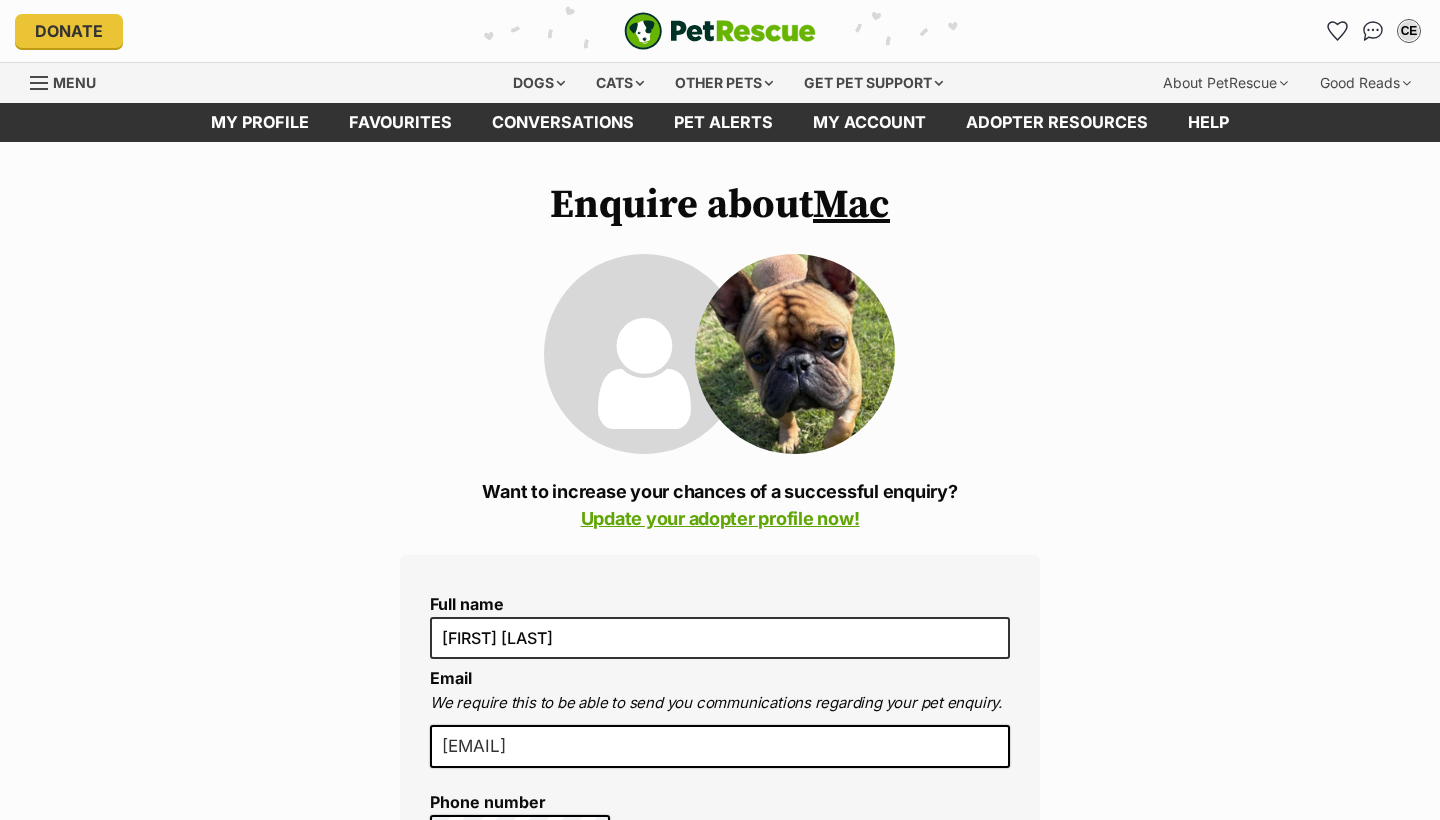 scroll, scrollTop: 0, scrollLeft: 0, axis: both 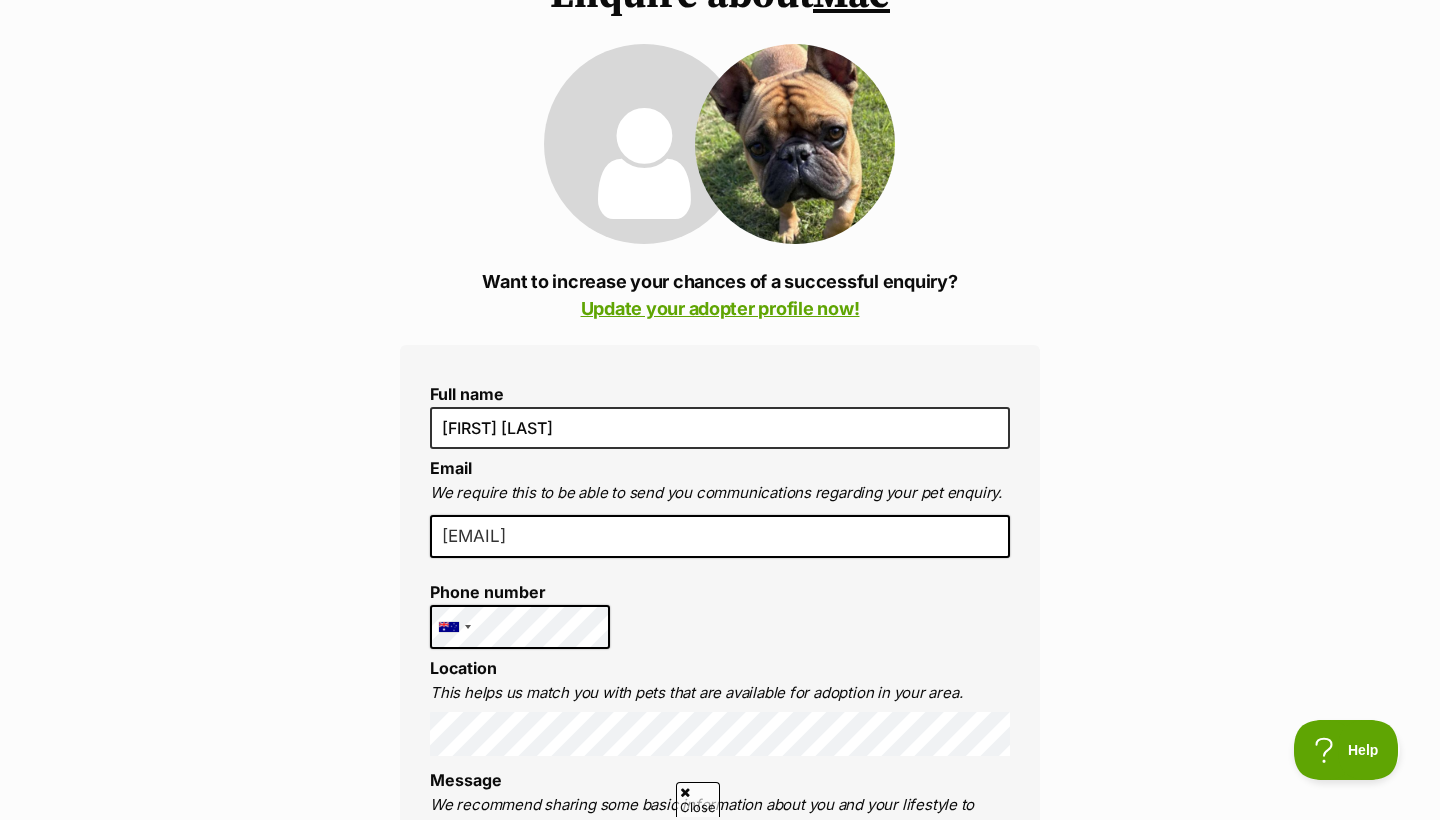 click on "Full name Cecily Eaton
Email
We require this to be able to send you communications regarding your pet enquiry.
cjwhipit@gmail.com
Phone number United States +1 United Kingdom +44 Afghanistan (‫افغانستان‬‎) +93 Albania (Shqipëri) +355 Algeria (‫الجزائر‬‎) +213 American Samoa +1684 Andorra +376 Angola +244 Anguilla +1264 Antigua and Barbuda +1268 Argentina +54 Armenia (Հայաստան) +374 Aruba +297 Australia +61 Austria (Österreich) +43 Azerbaijan (Azərbaycan) +994 Bahamas +1242 Bahrain (‫البحرين‬‎) +973 Bangladesh (বাংলাদেশ) +880 Barbados +1246 Belarus (Беларусь) +375 Belgium (België) +32 Belize +501 Benin (Bénin) +229 Bermuda +1441 Bhutan (འབྲུག) +975 Bolivia +591 Bosnia and Herzegovina (Босна и Херцеговина) +387 Botswana +267 Brazil (Brasil) +55 British Indian Ocean Territory +246 British Virgin Islands +1284 Brunei +673 Bulgaria (България) +359 Burkina Faso +226 +257 +855 +237" at bounding box center (720, 999) 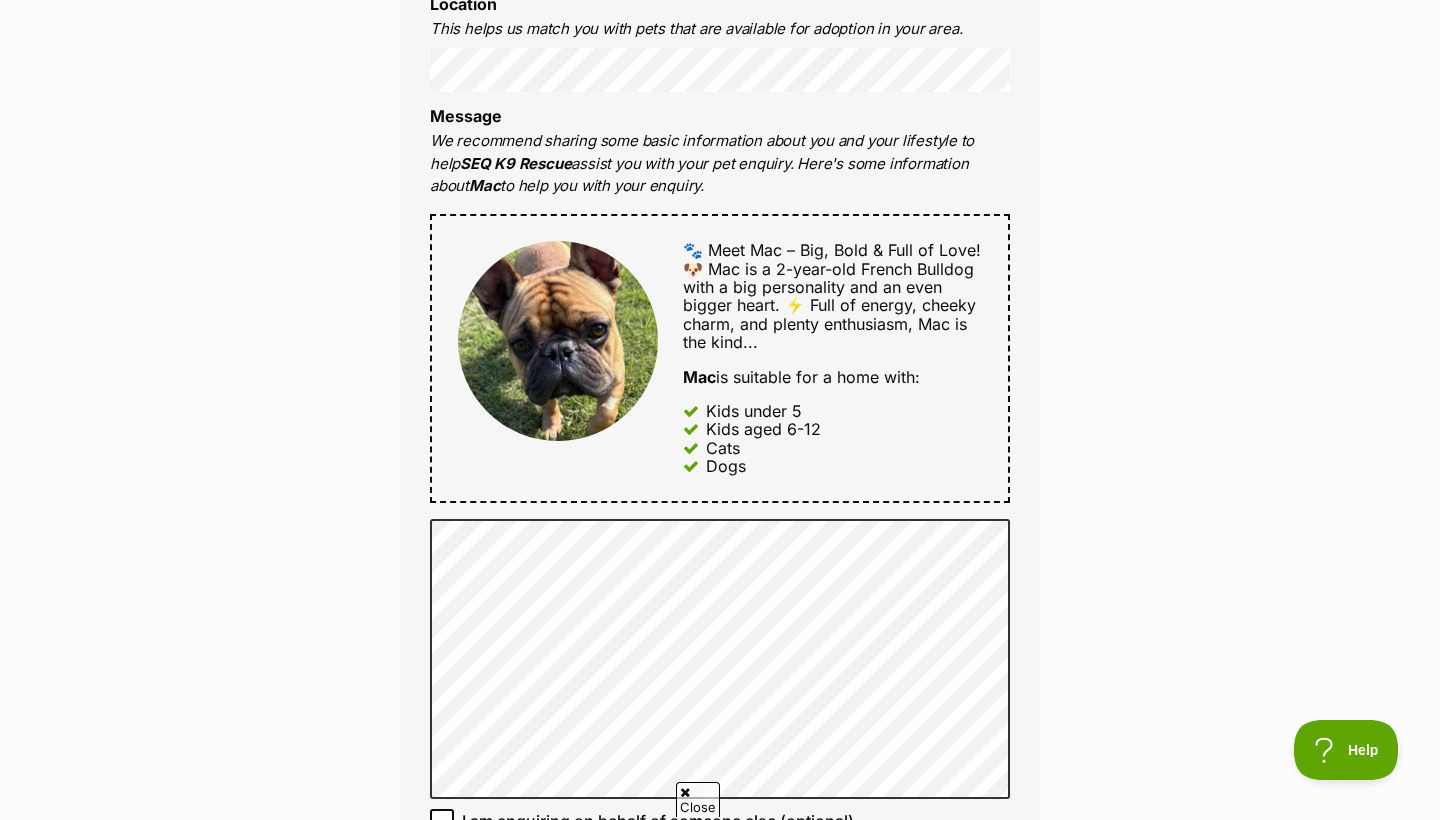 scroll, scrollTop: 883, scrollLeft: 0, axis: vertical 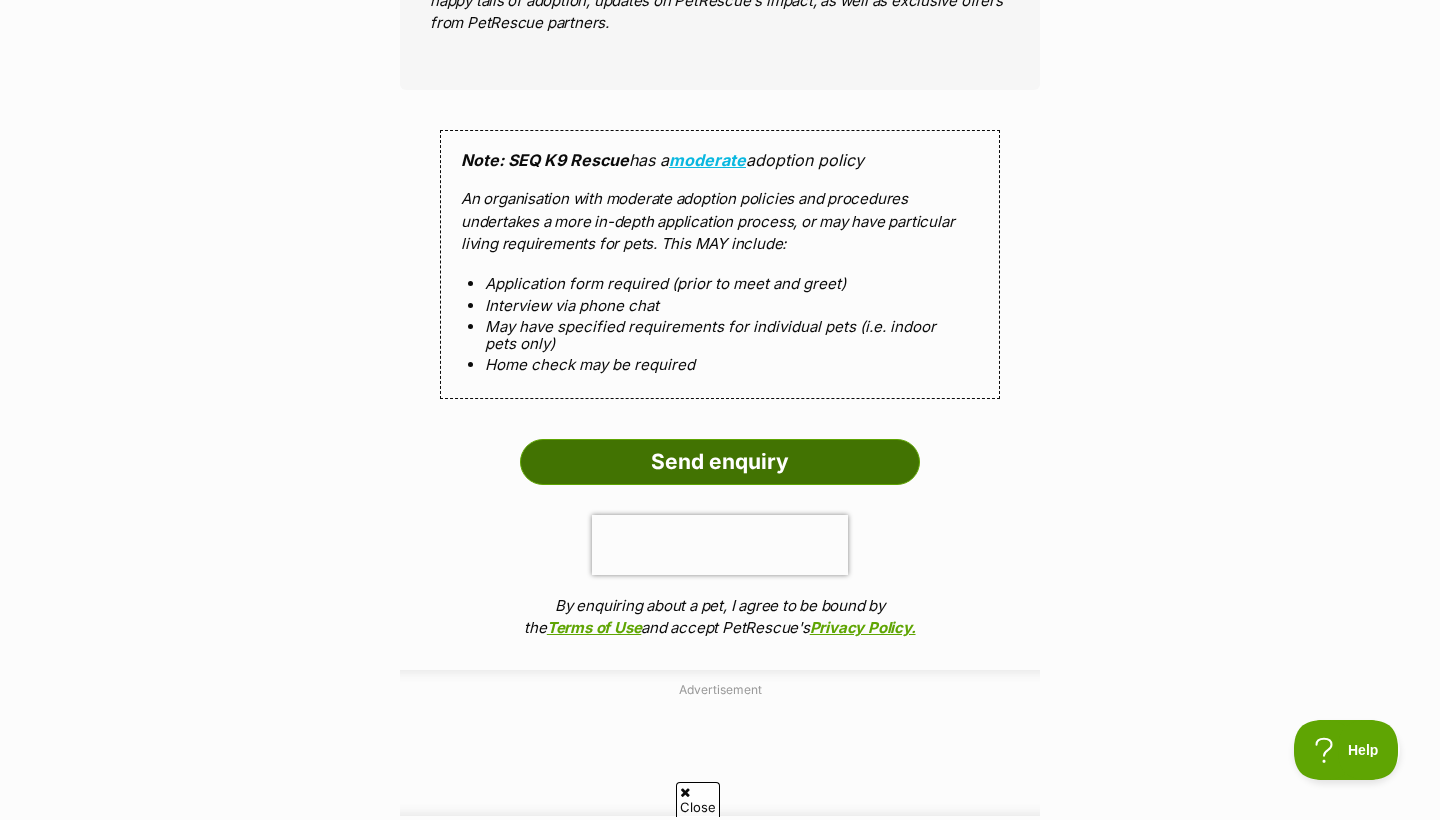 click on "Send enquiry" at bounding box center [720, 462] 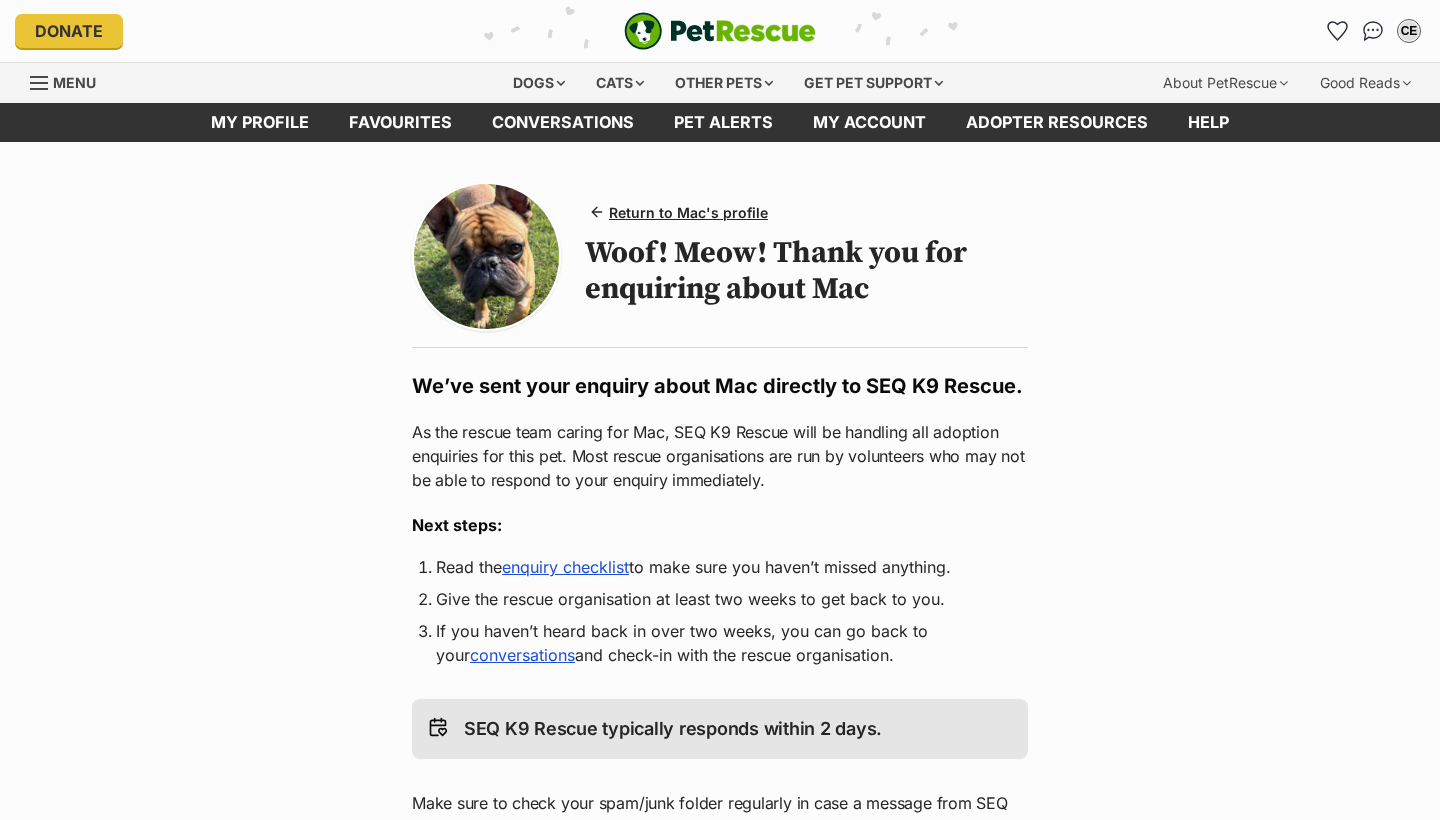 scroll, scrollTop: 0, scrollLeft: 0, axis: both 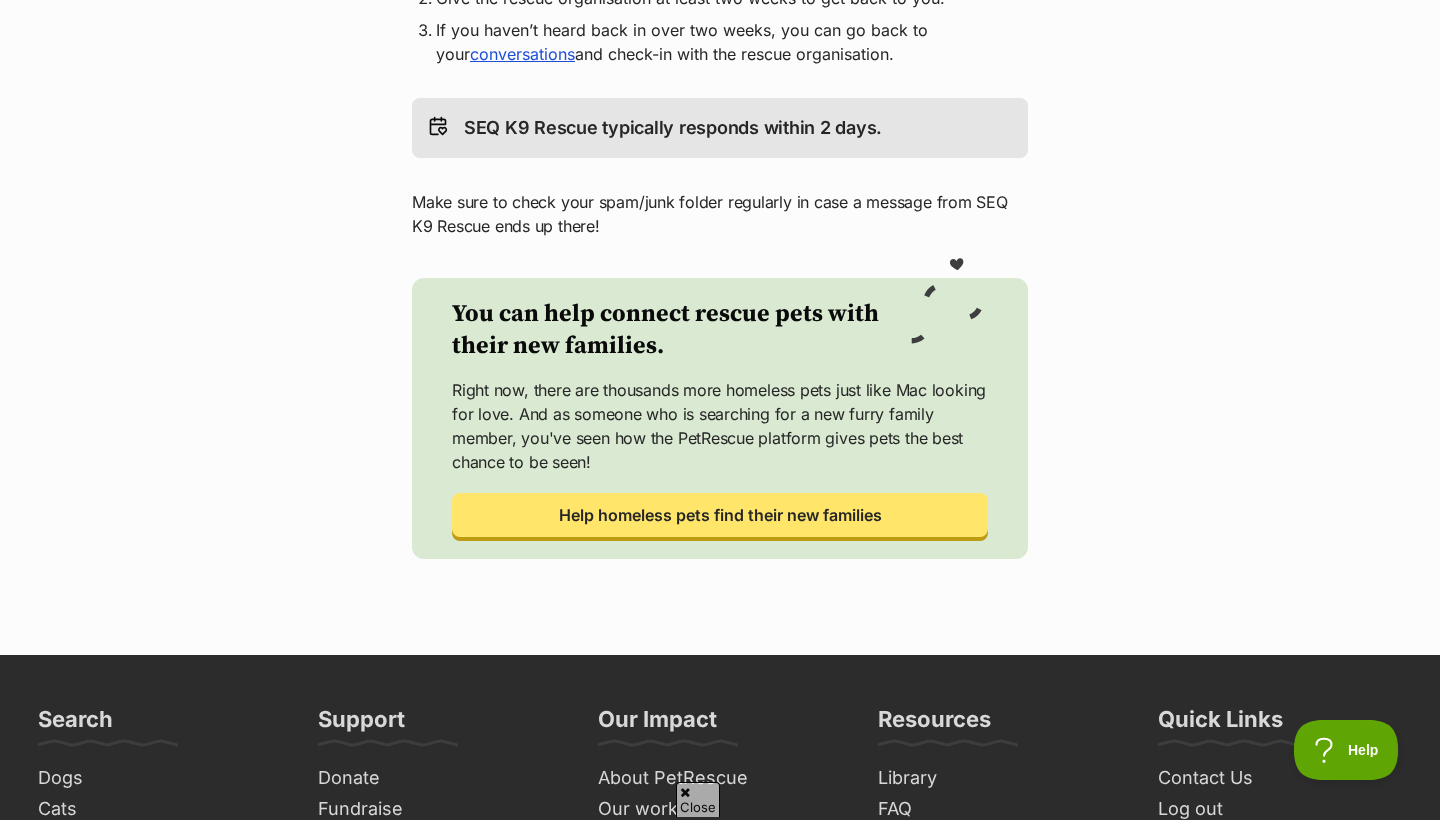 click on "Help homeless pets find their new families" at bounding box center (720, 515) 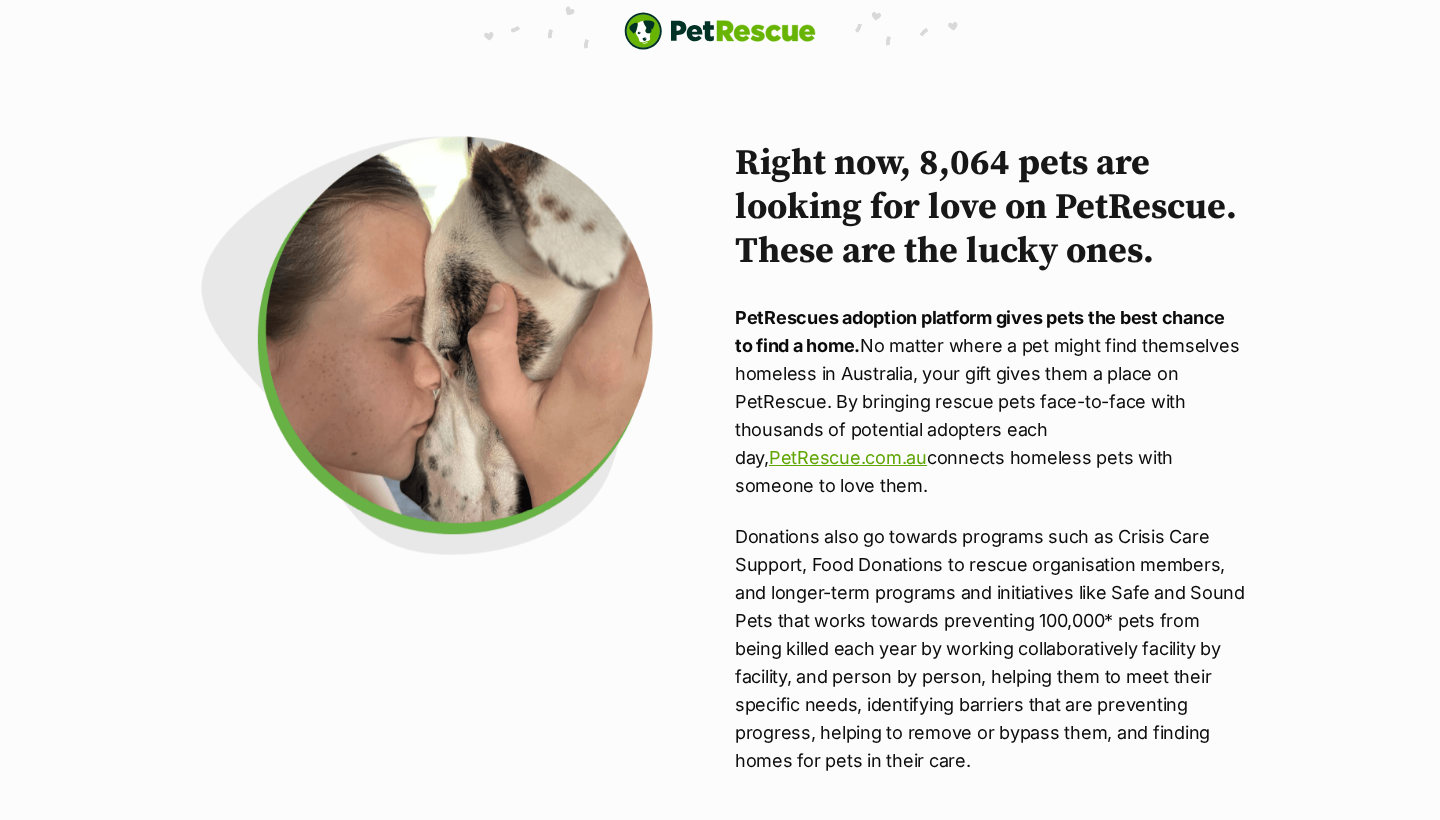 scroll, scrollTop: 0, scrollLeft: 0, axis: both 